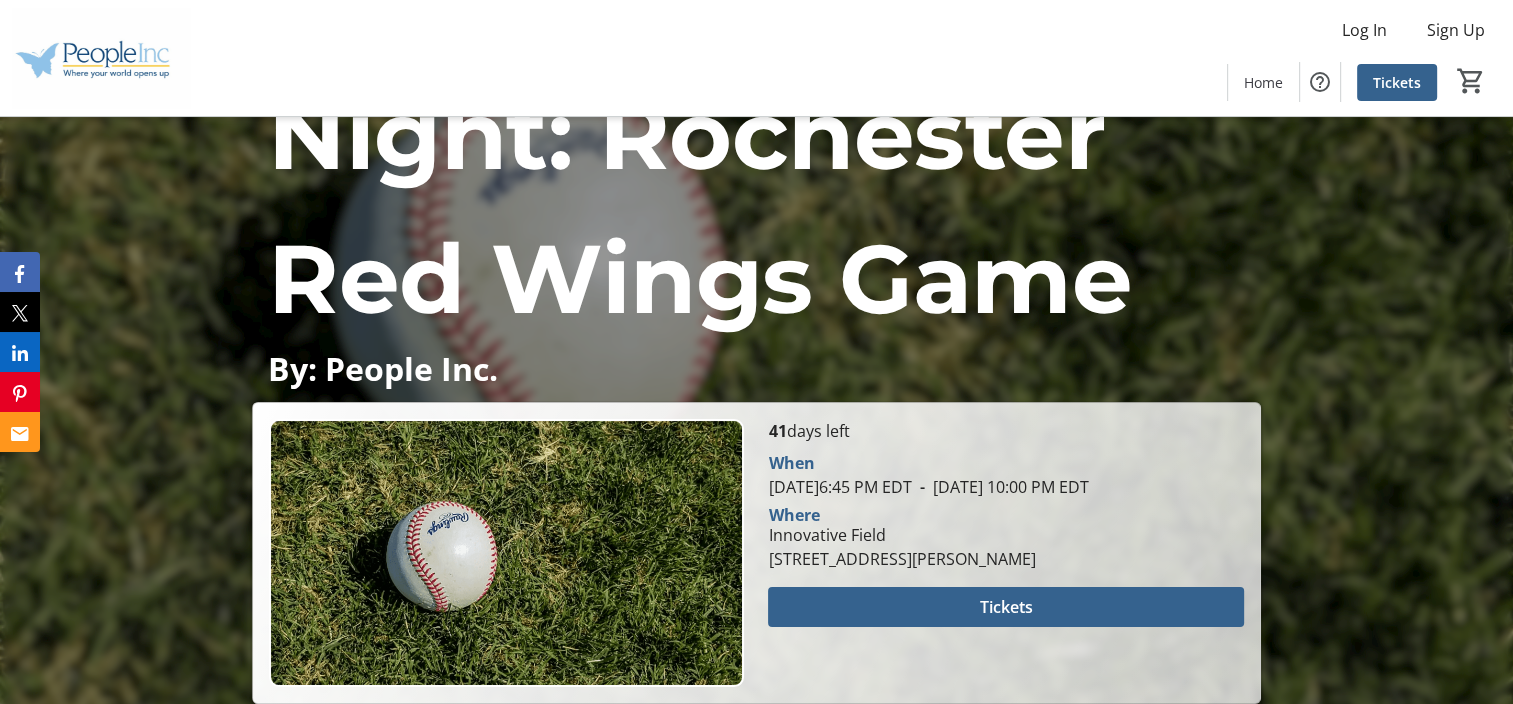 scroll, scrollTop: 200, scrollLeft: 0, axis: vertical 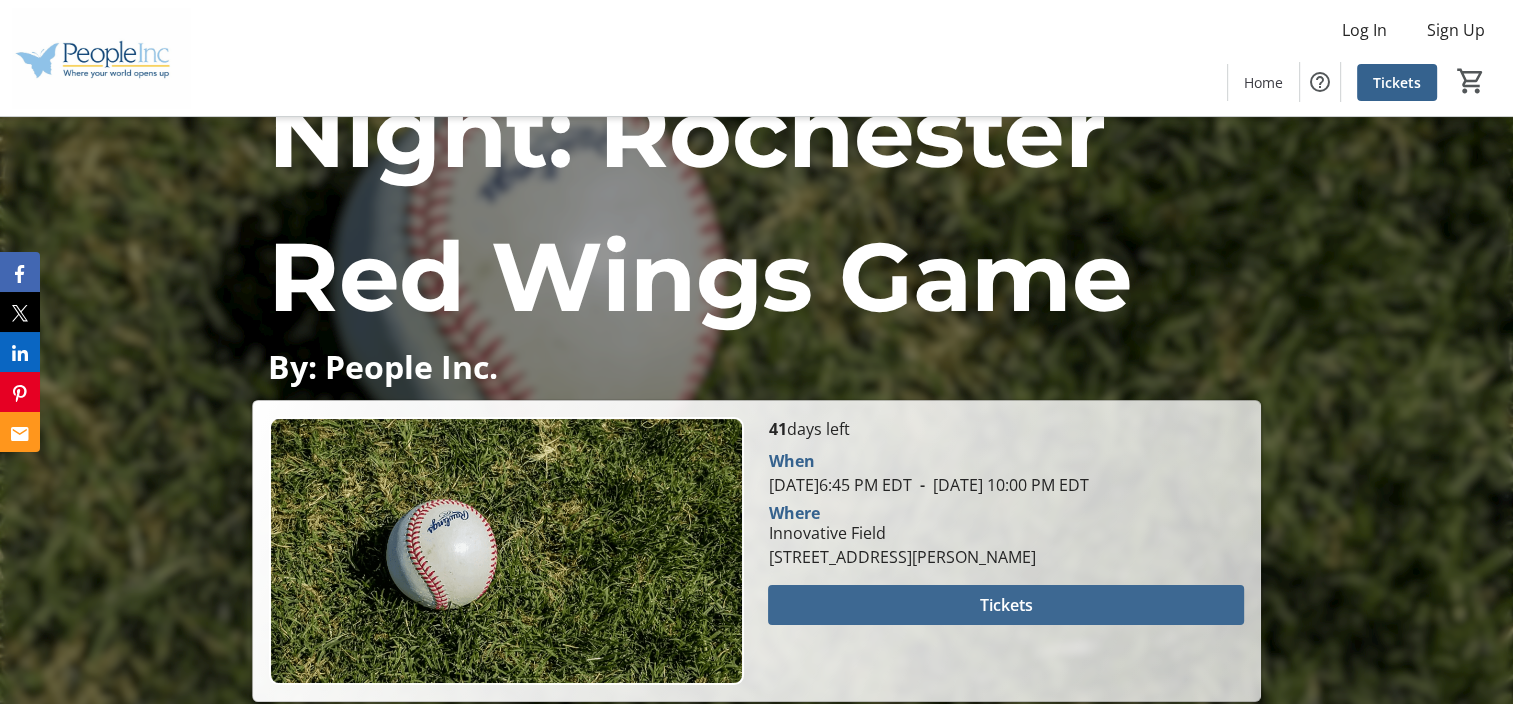 click at bounding box center [1005, 605] 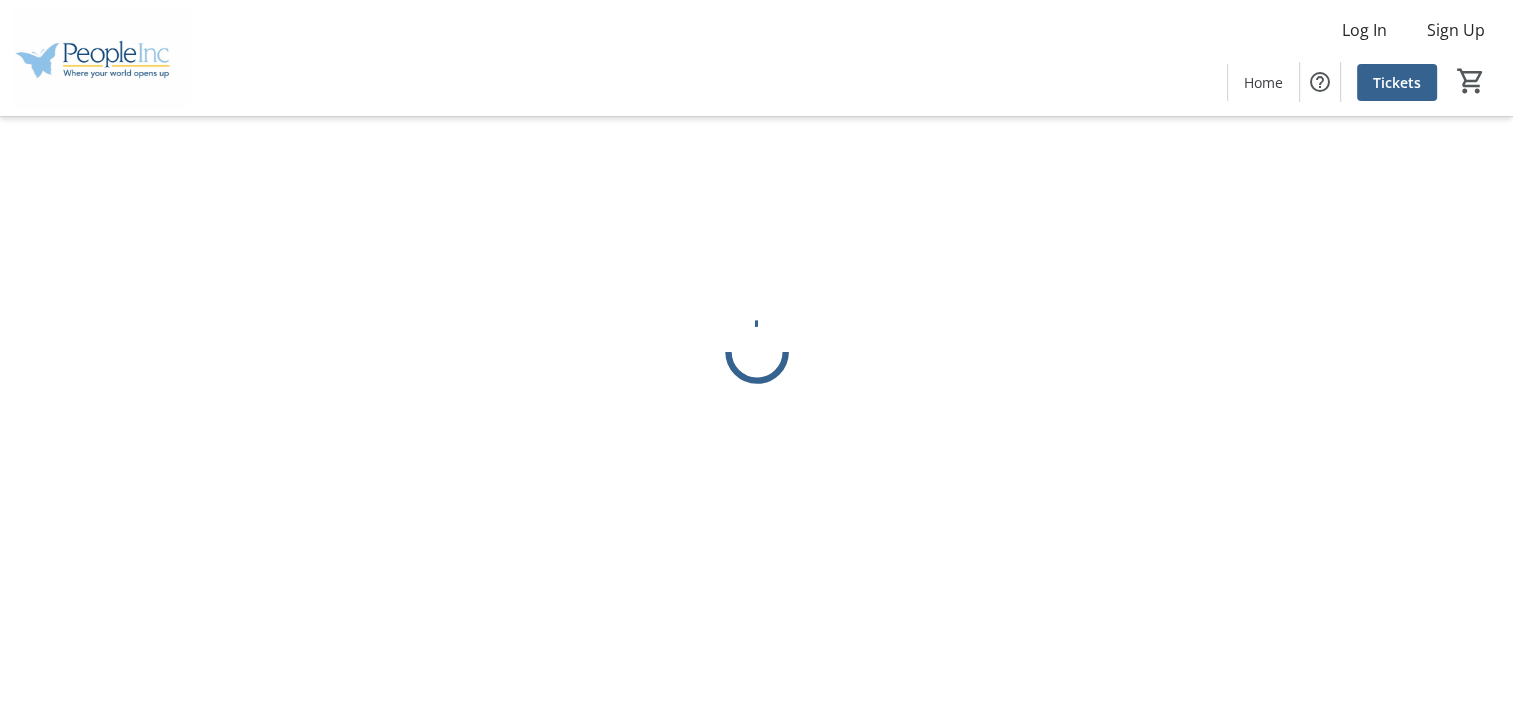 scroll, scrollTop: 0, scrollLeft: 0, axis: both 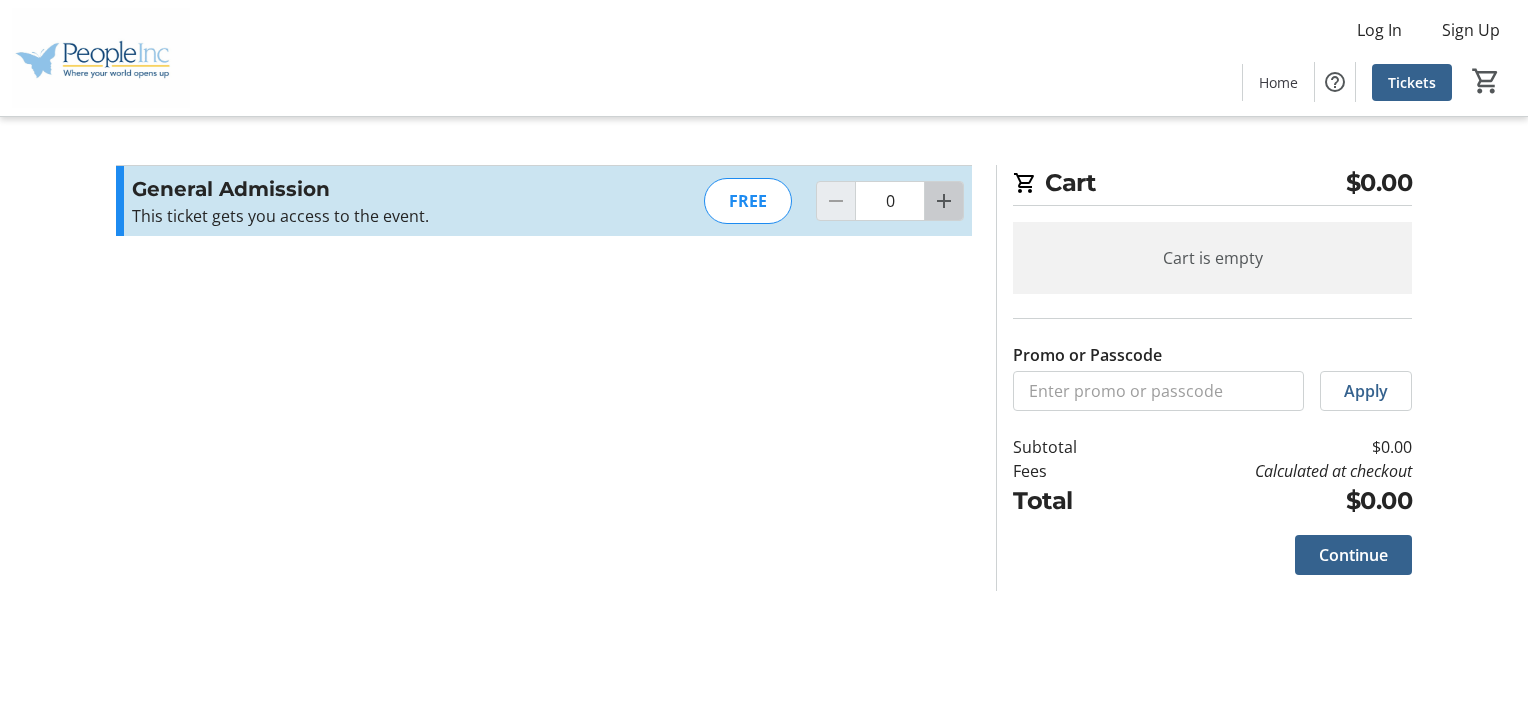 click 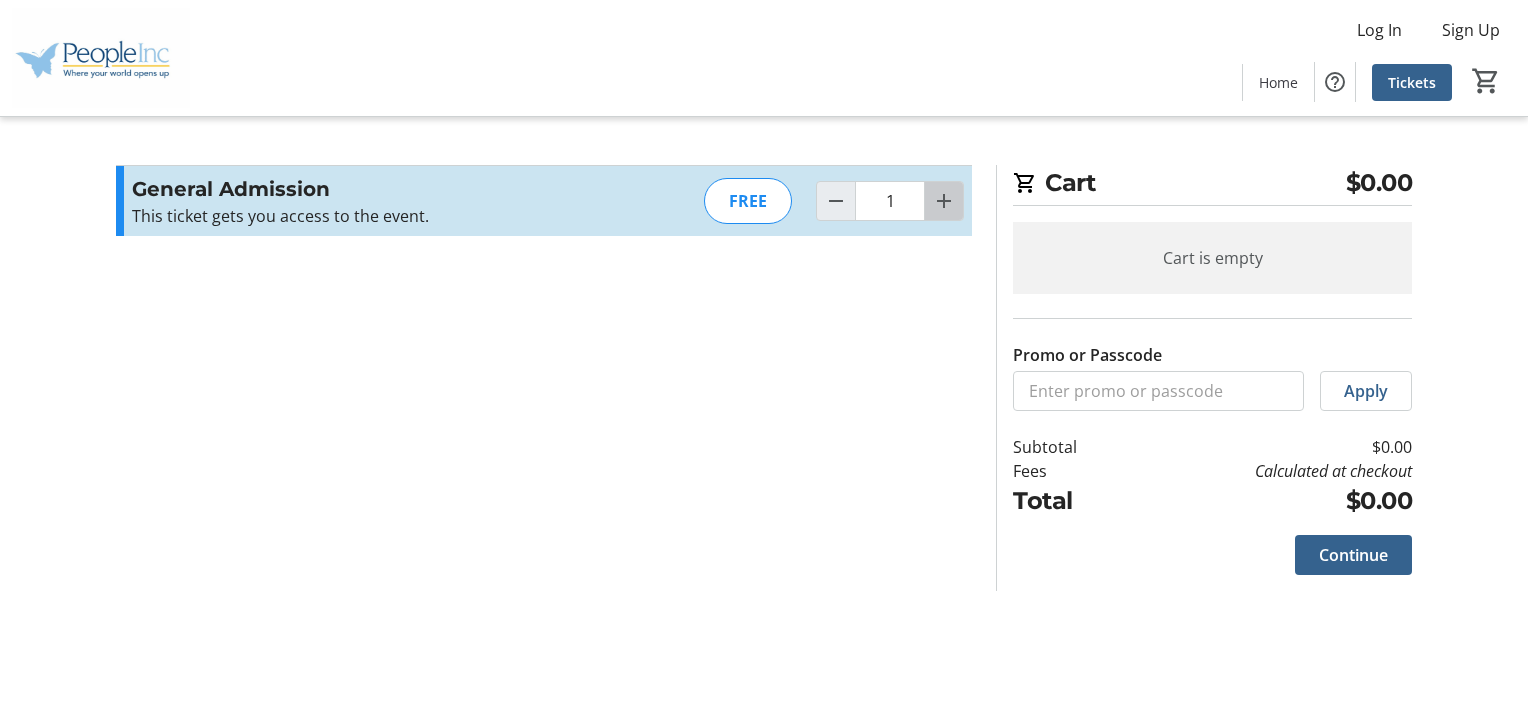 click 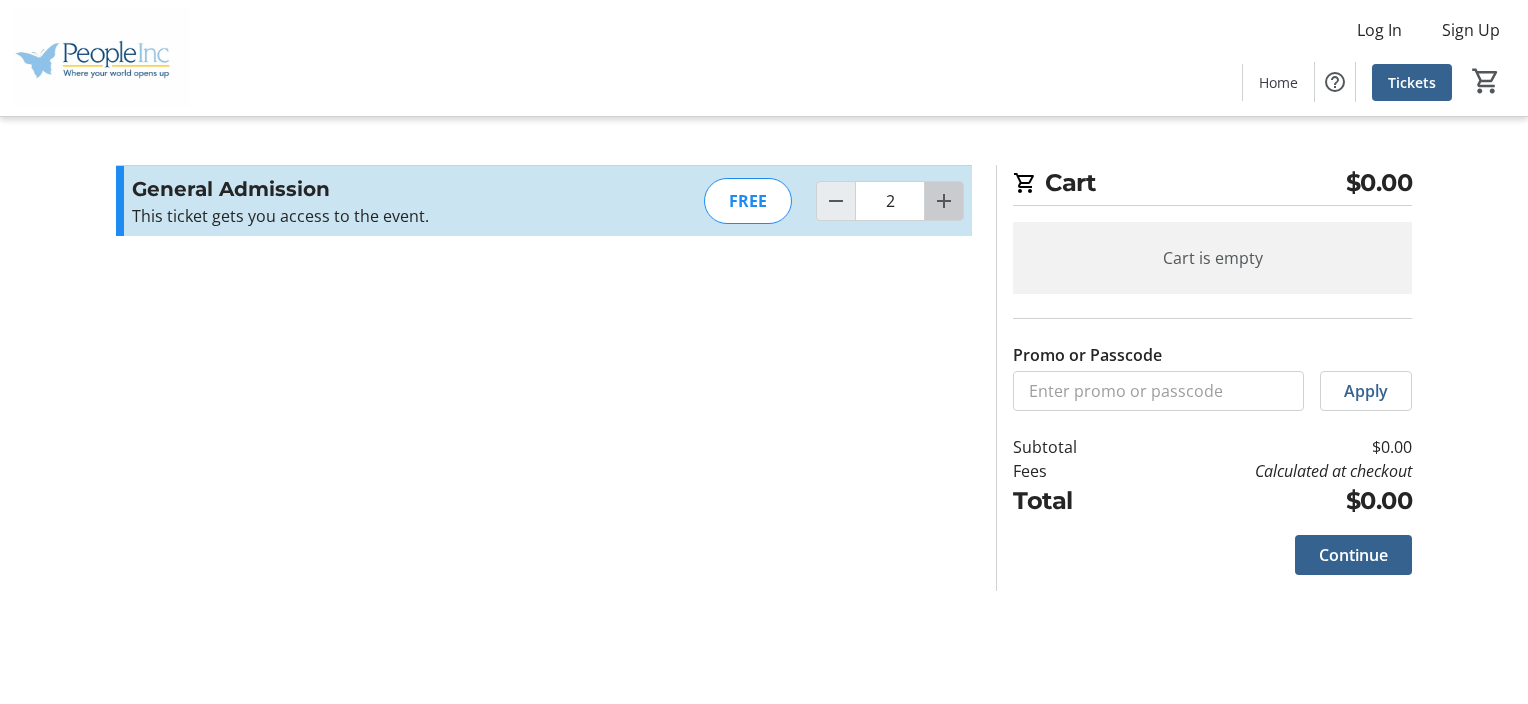 click 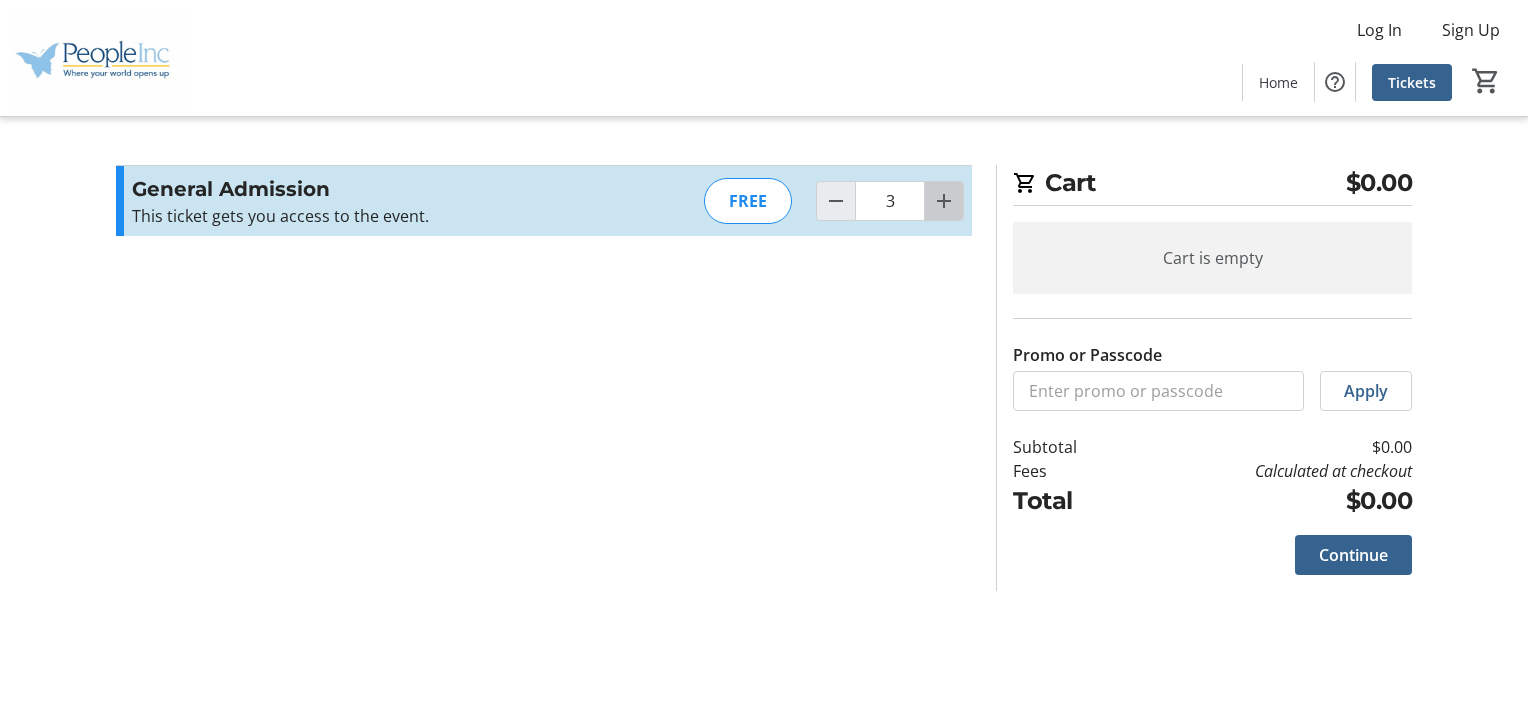 click 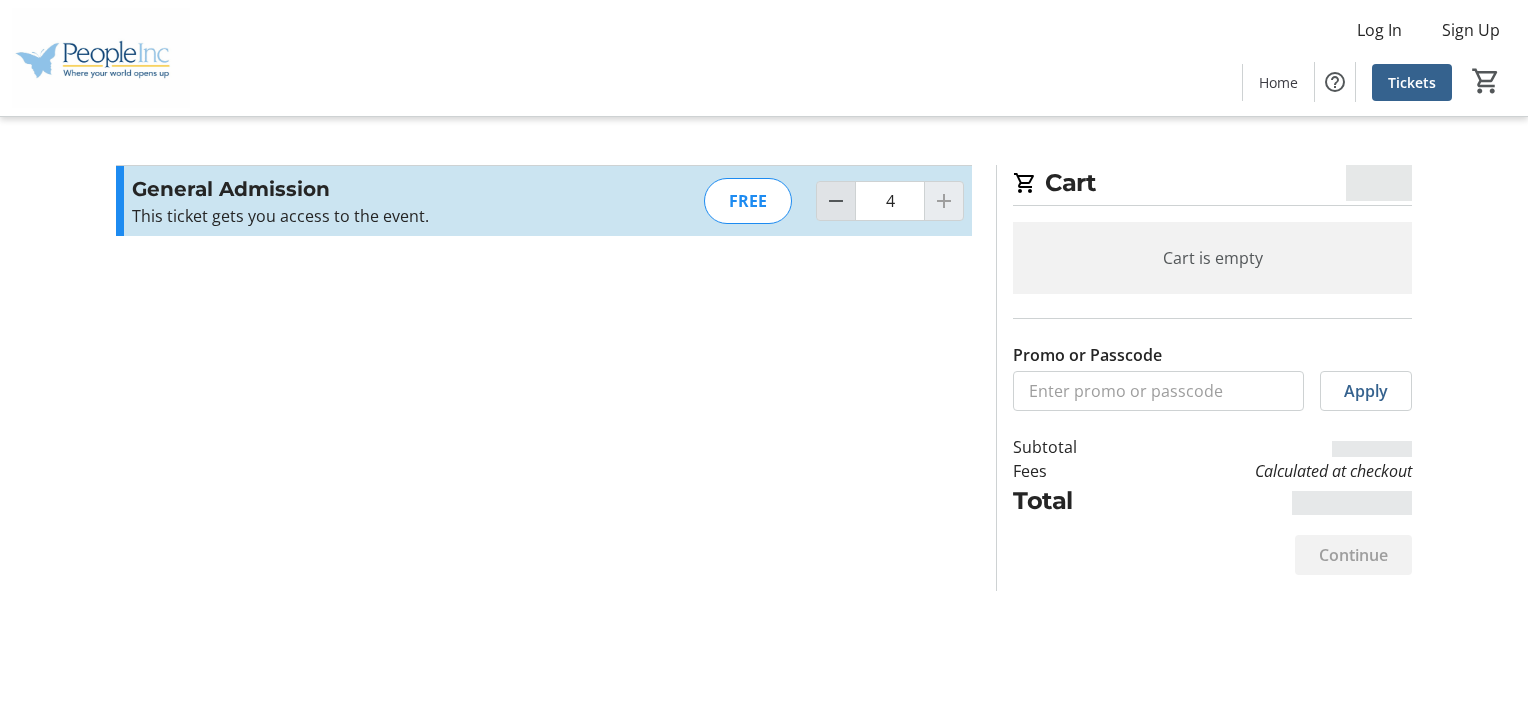 click 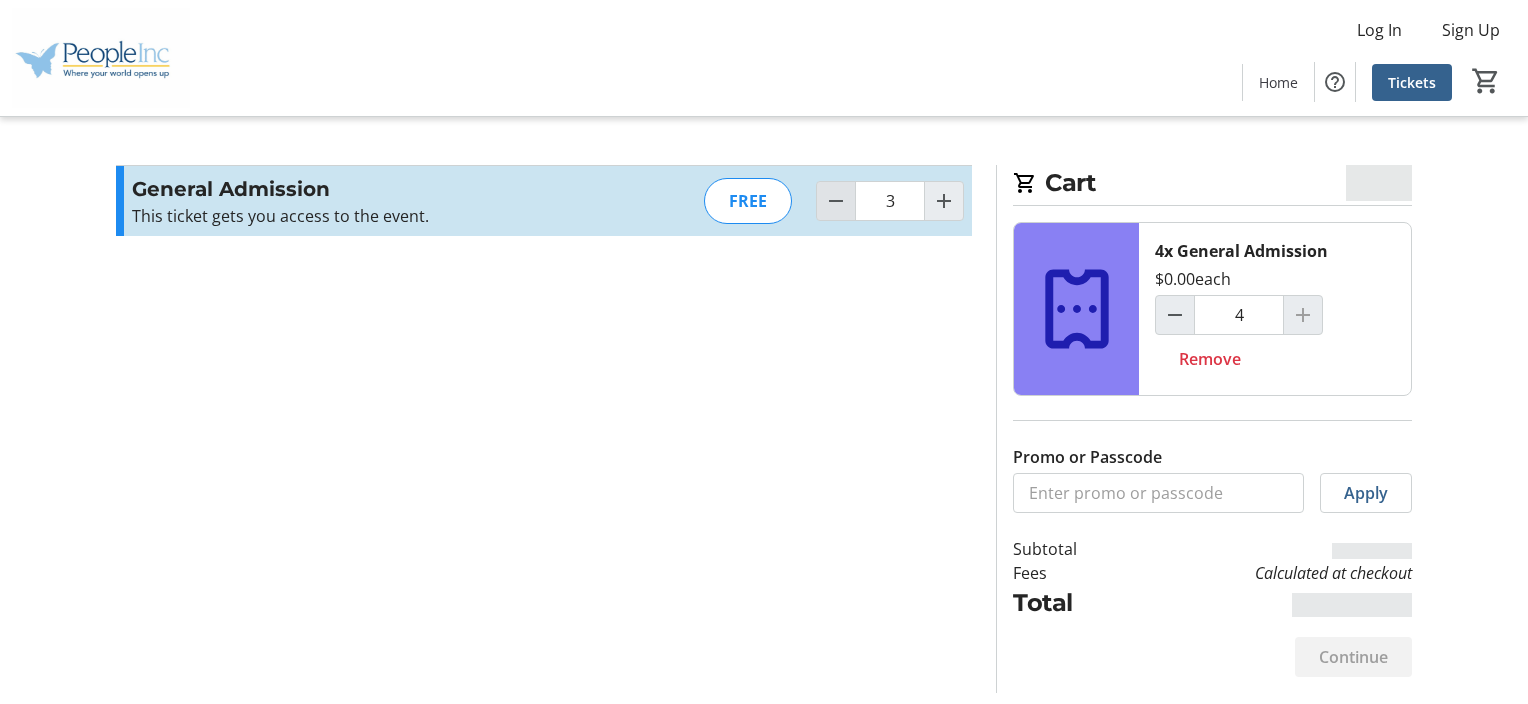 type on "3" 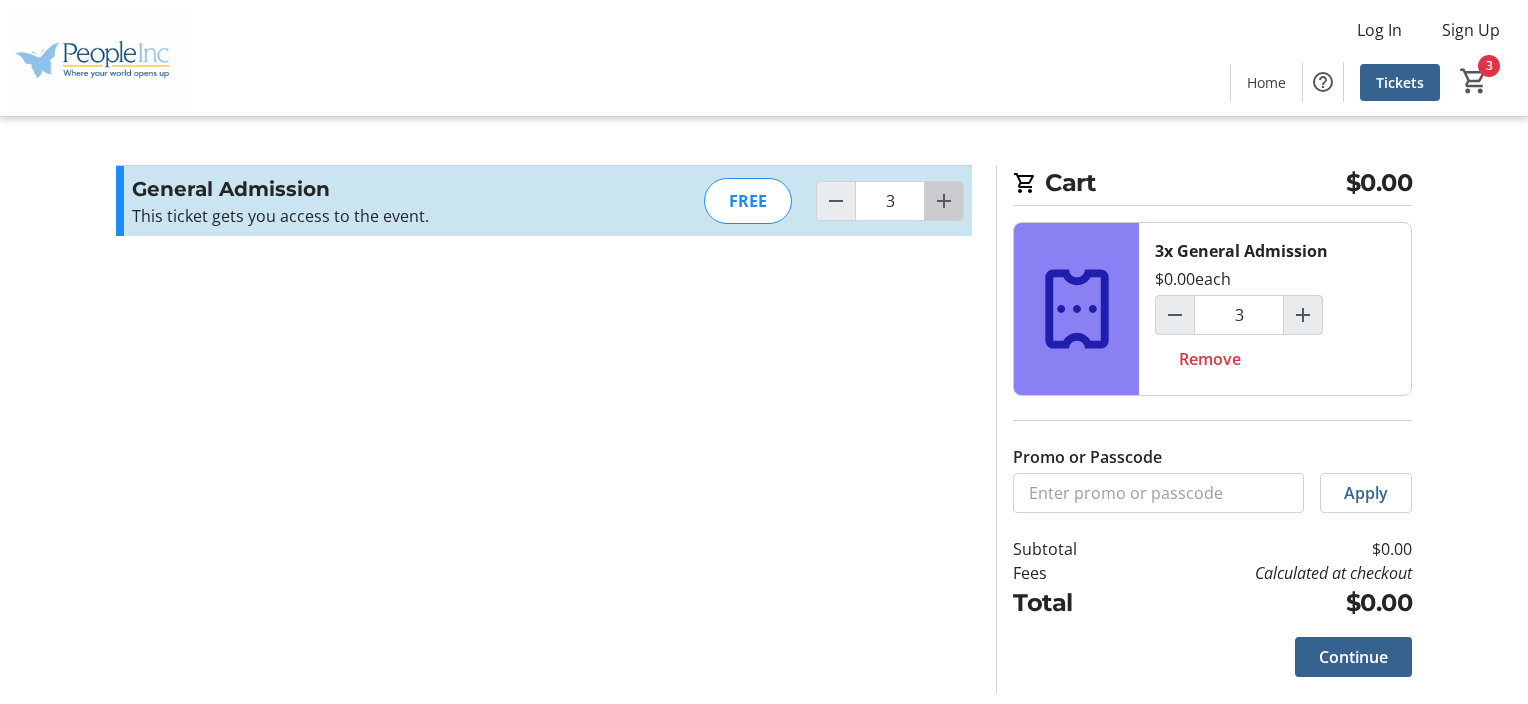 click 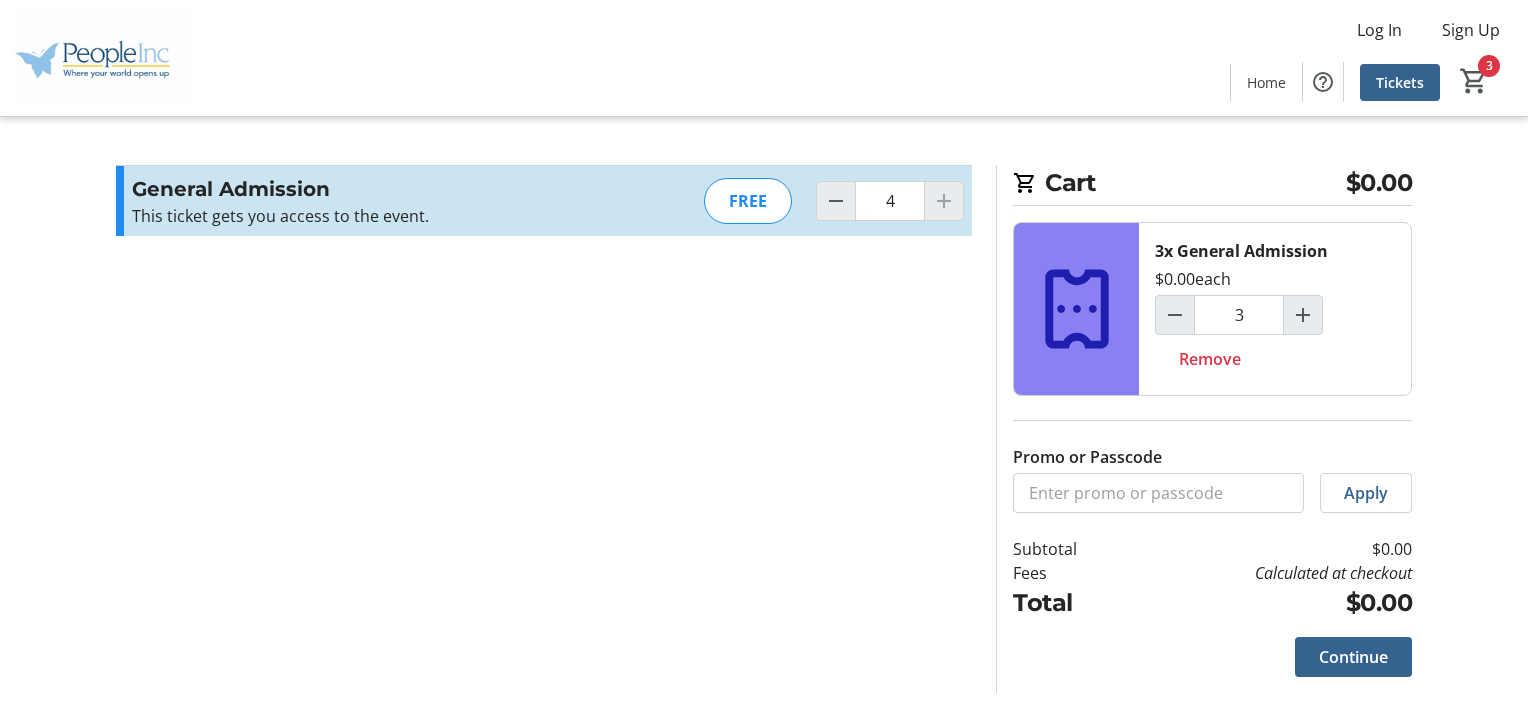 click 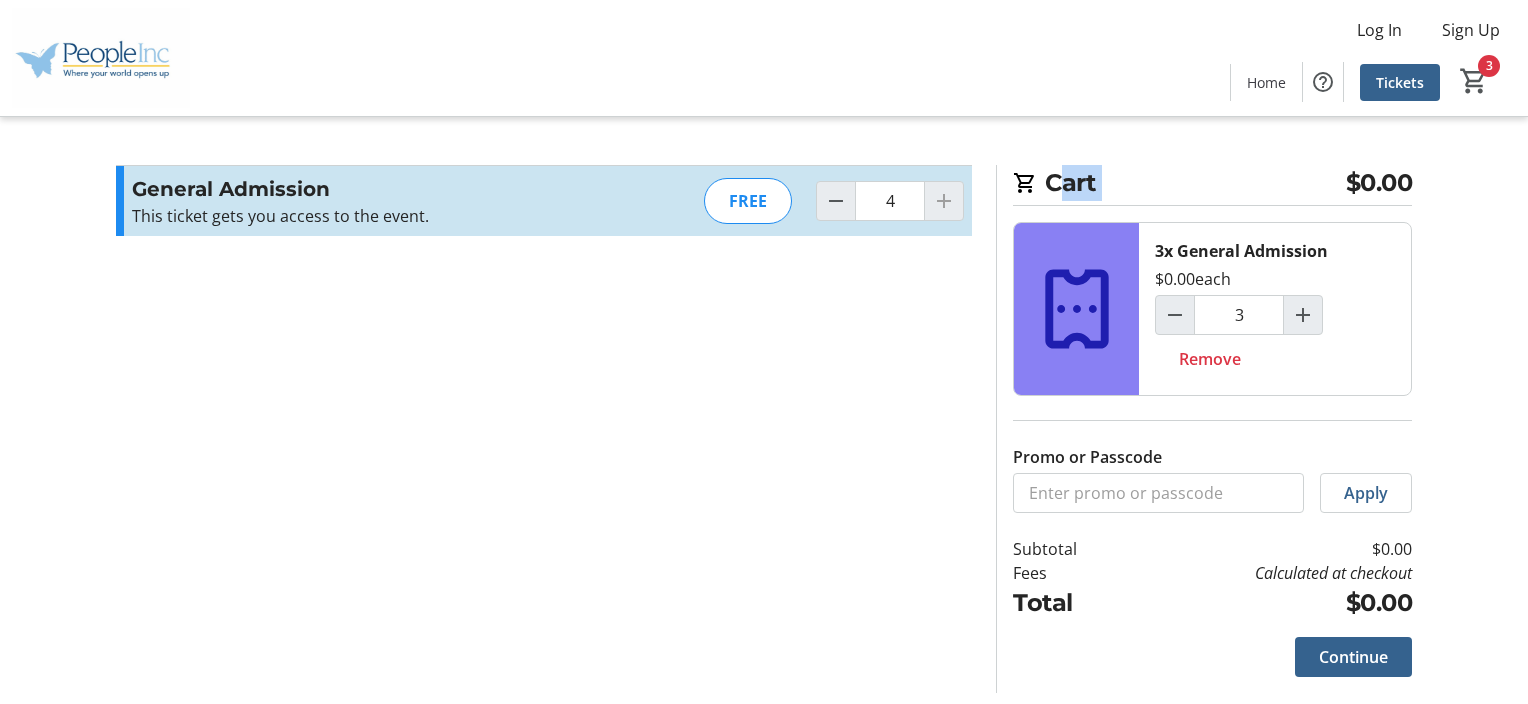 click 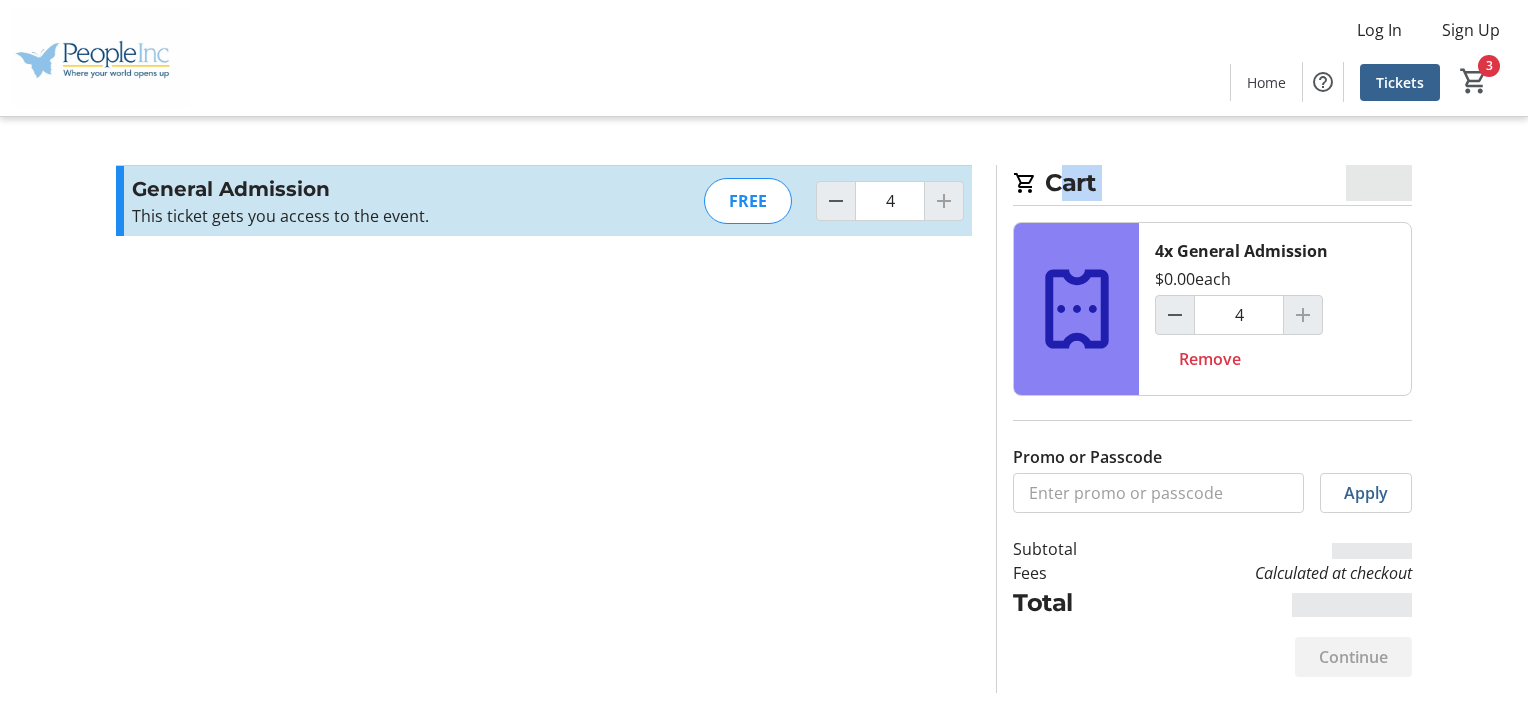 click 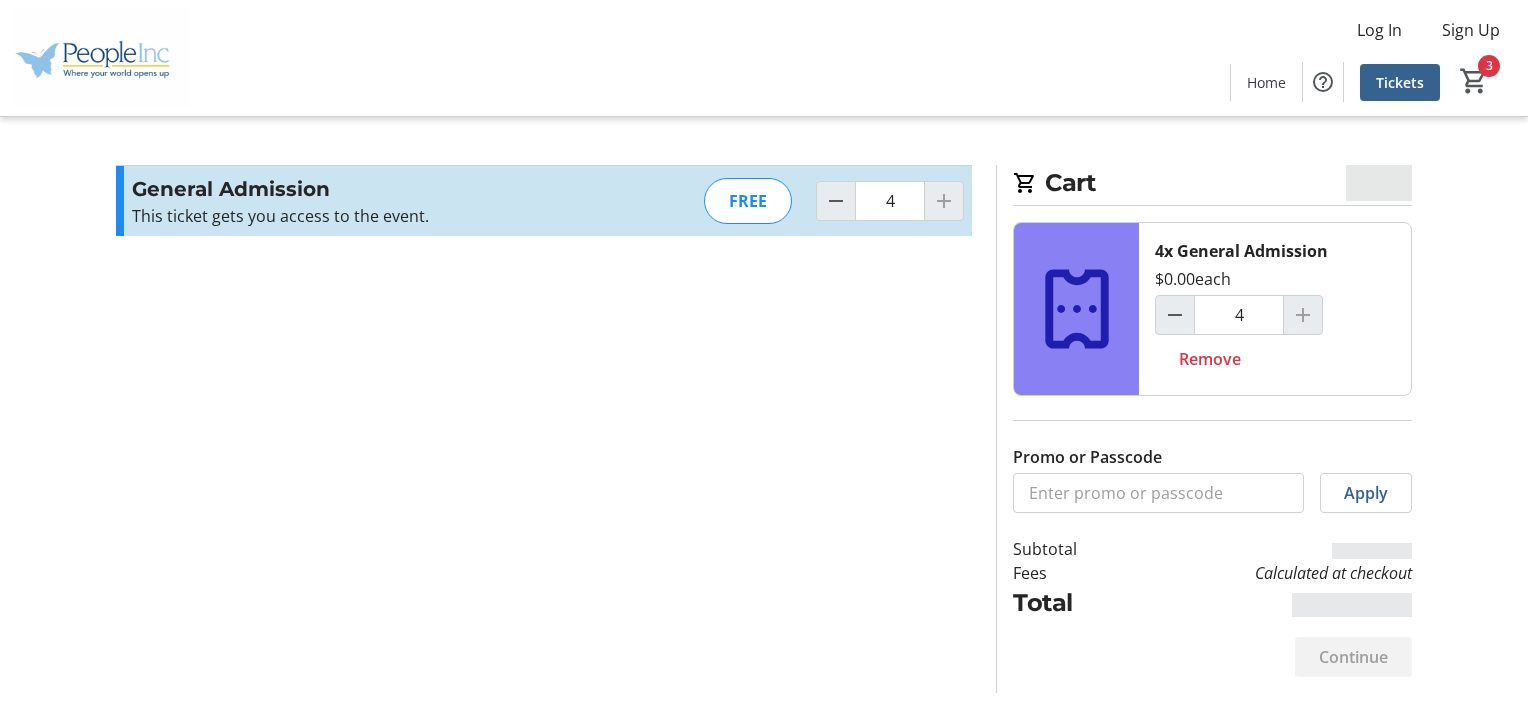 drag, startPoint x: 946, startPoint y: 211, endPoint x: 873, endPoint y: 412, distance: 213.84573 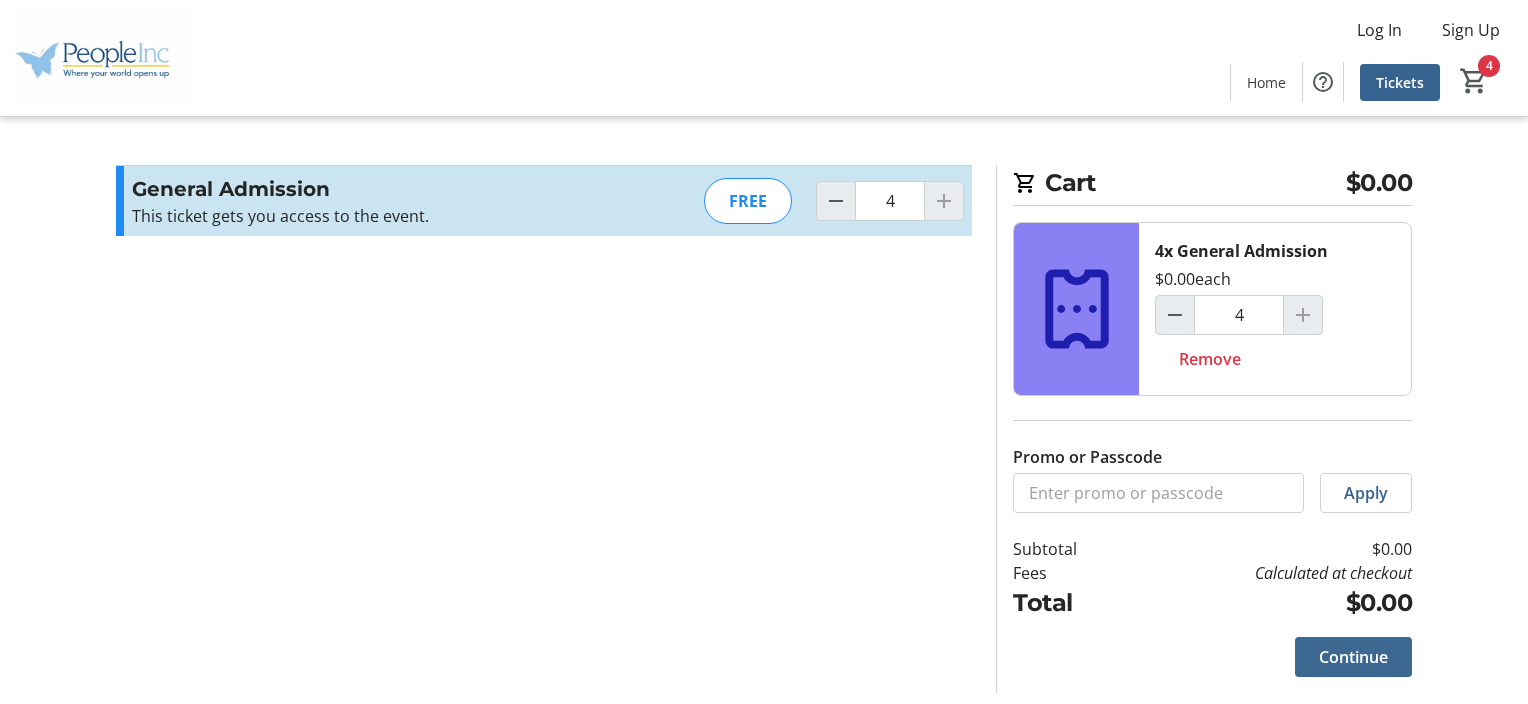click 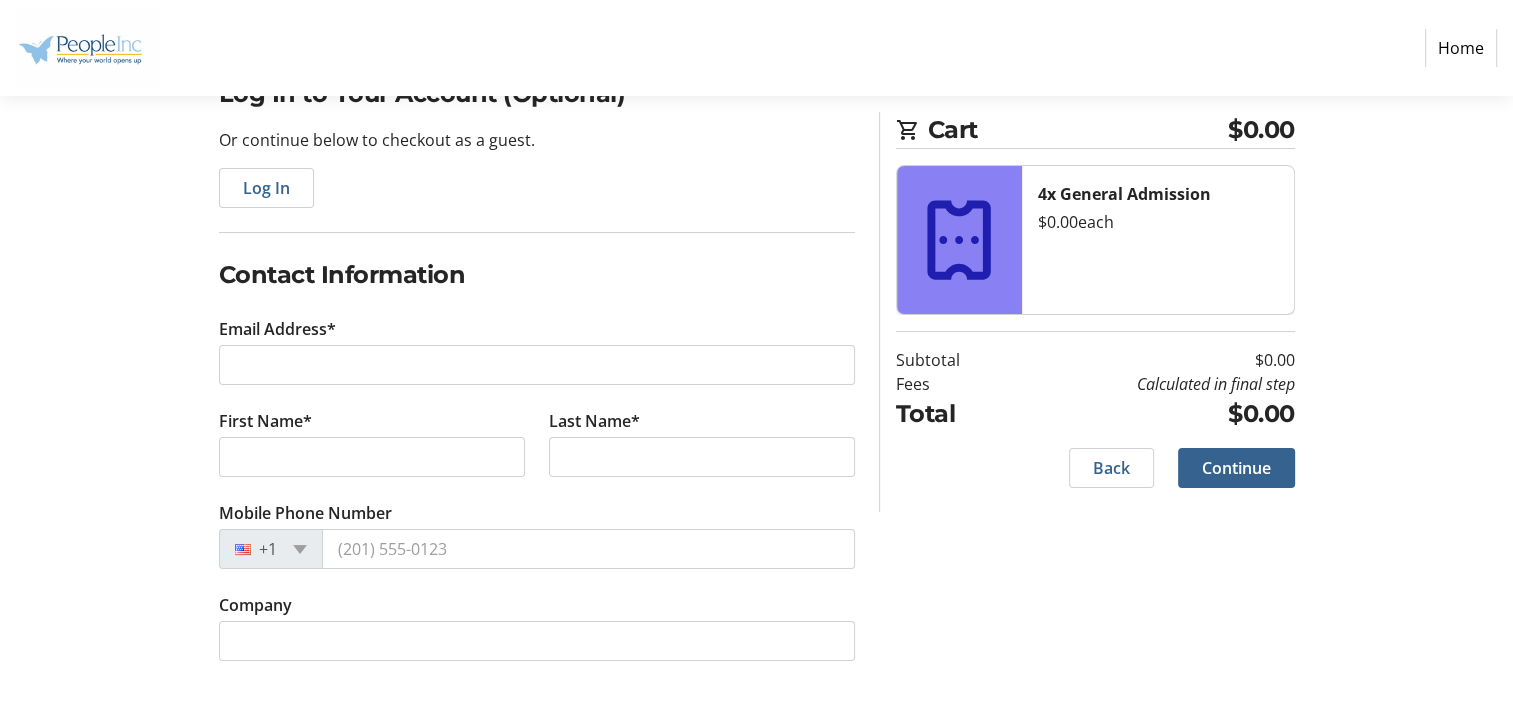 scroll, scrollTop: 189, scrollLeft: 0, axis: vertical 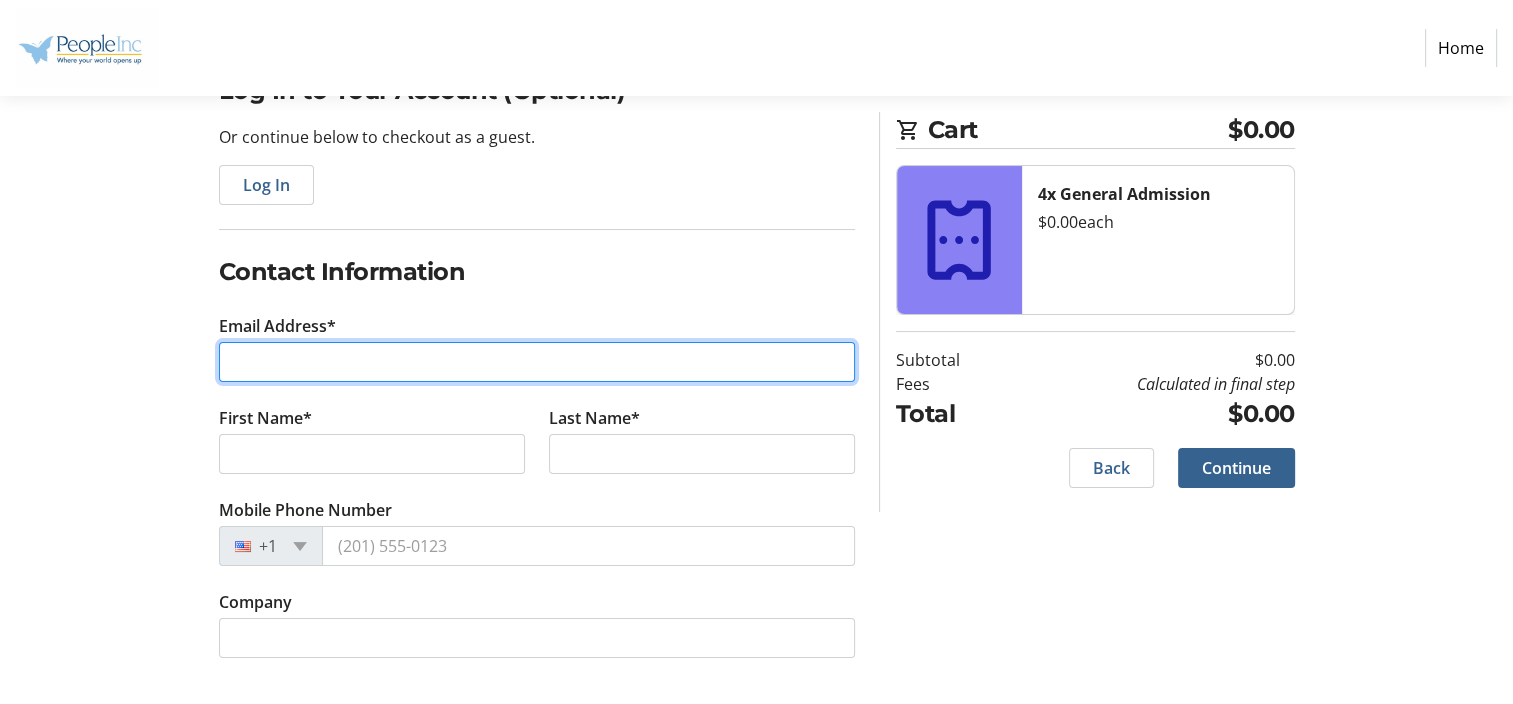 click on "Email Address*" at bounding box center [537, 362] 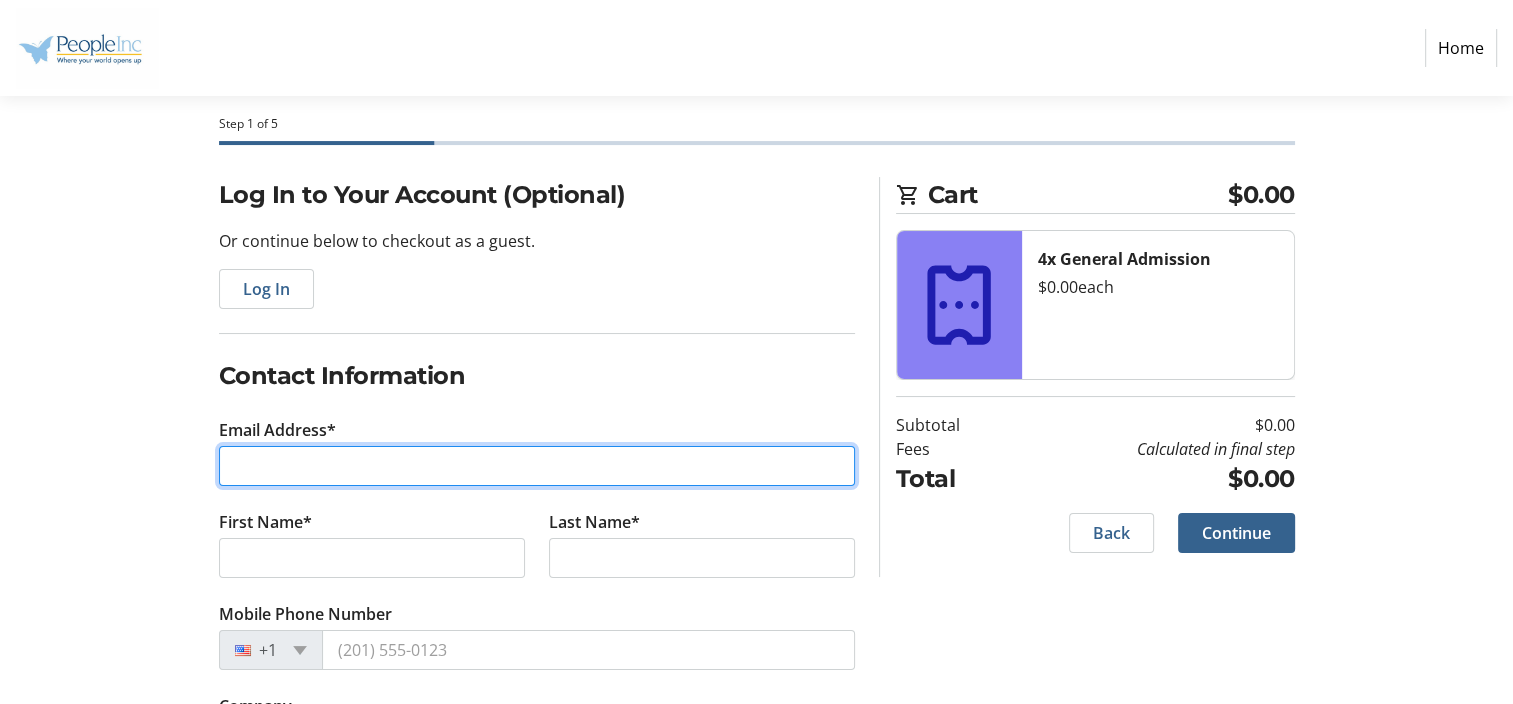 scroll, scrollTop: 189, scrollLeft: 0, axis: vertical 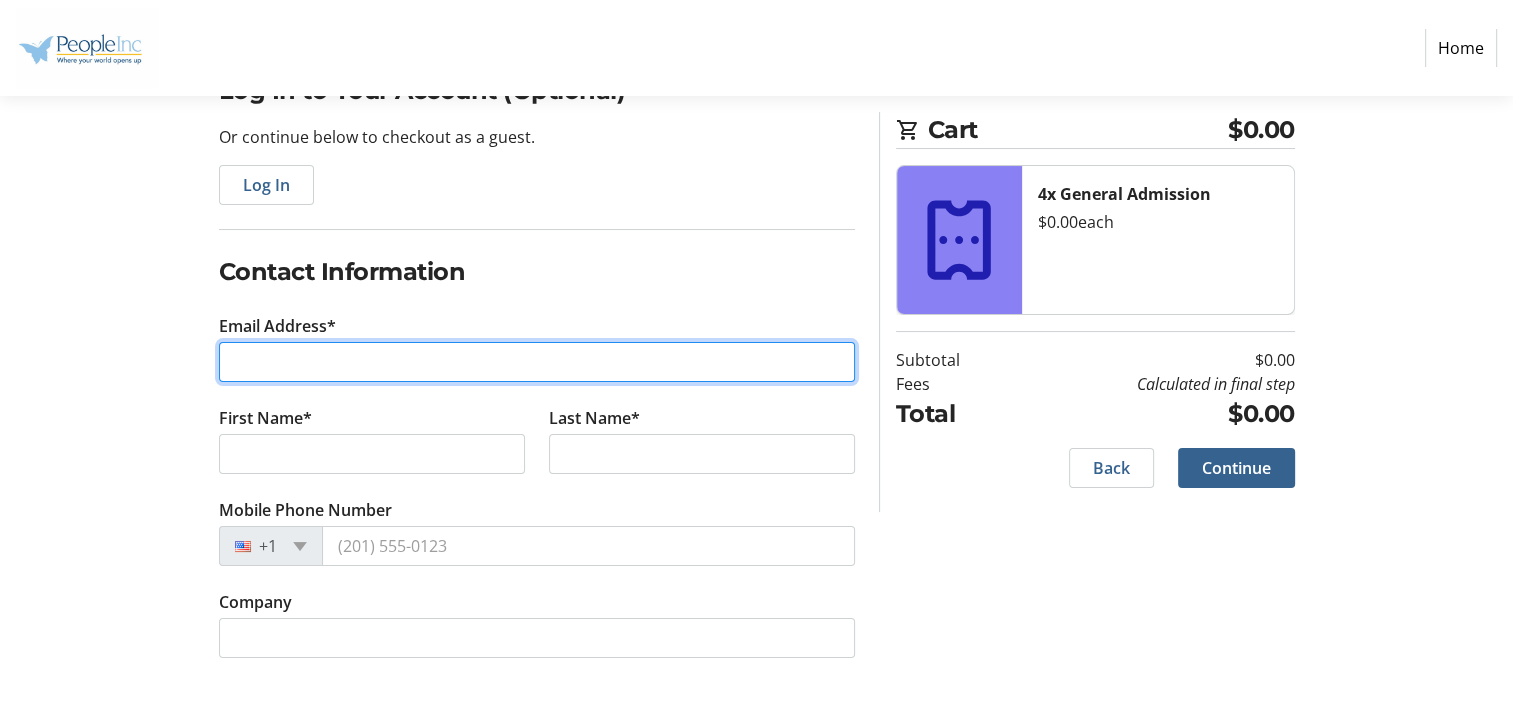 click on "Email Address*" at bounding box center (537, 362) 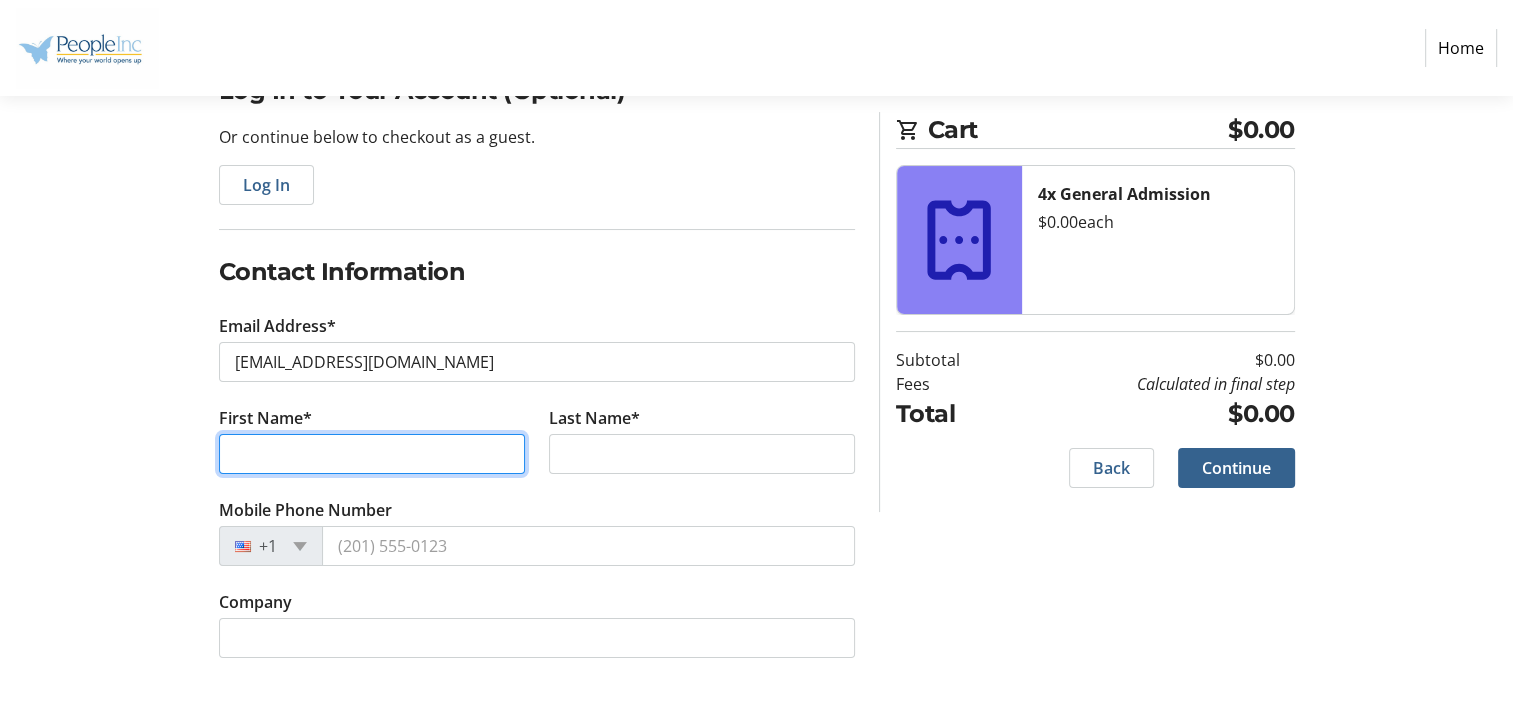 type on "Asahnti" 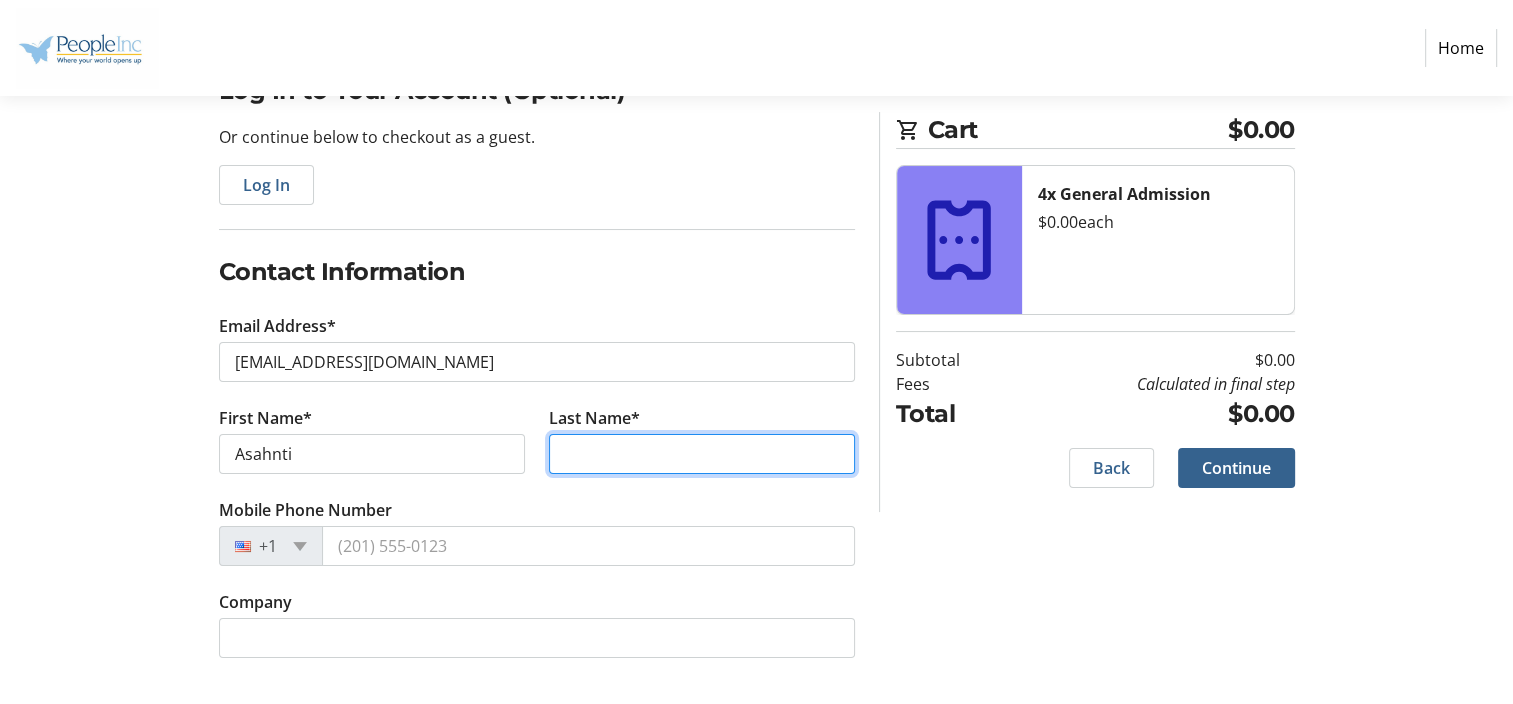type on "[PERSON_NAME]" 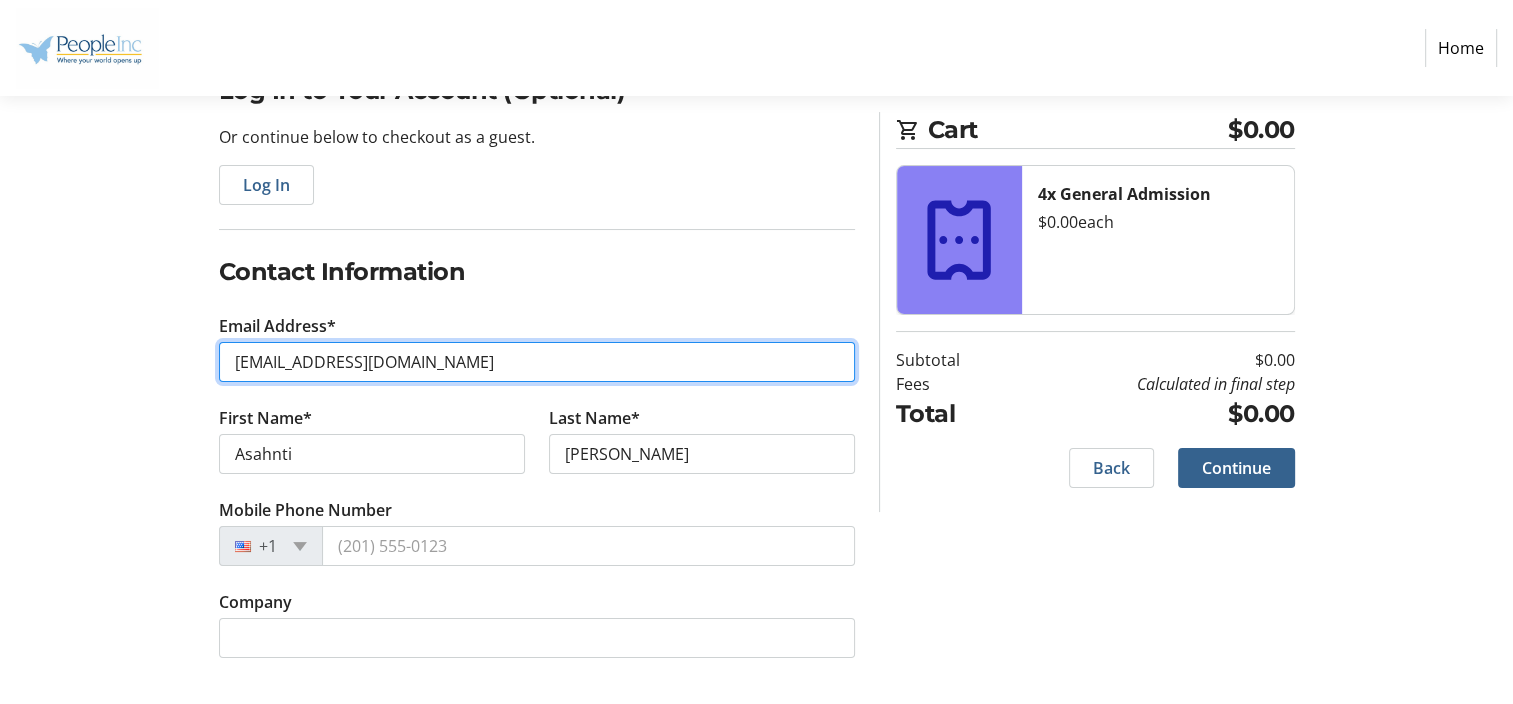 type on "[EMAIL_ADDRESS][DOMAIN_NAME]" 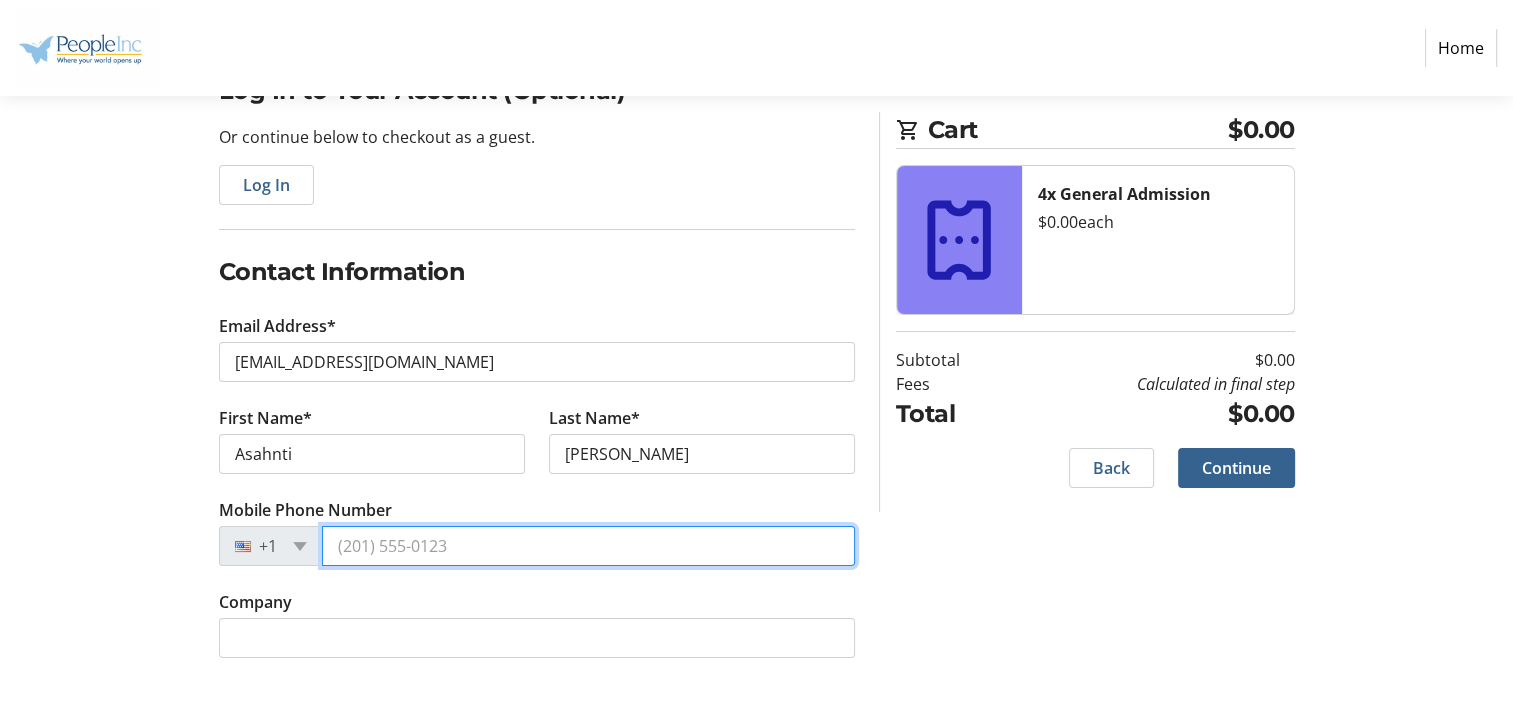 type on "1 (716) 579-648" 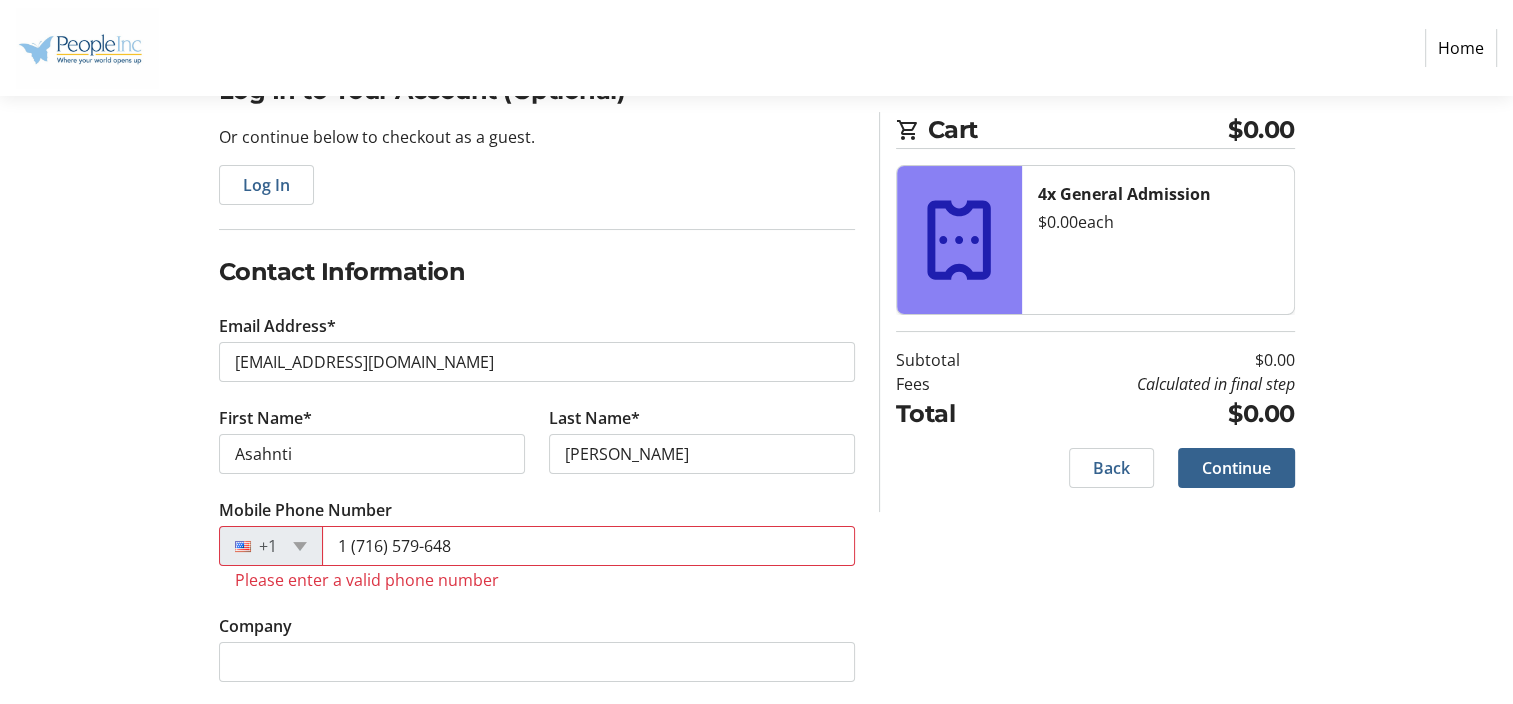 click on "Log In to Your Account (Optional) Or continue below to checkout as a guest.  Log In  Contact Information Email Address* [EMAIL_ADDRESS][DOMAIN_NAME] First Name* [PERSON_NAME] Last Name* [PERSON_NAME]  Mobile Phone Number  +1 1 (716) 579-648 Please enter a valid phone number  Company  Cart $0.00 4x General Admission  $0.00   each  Subtotal  $0.00  Fees  Calculated in final step  Total  $0.00   Back   Continue" 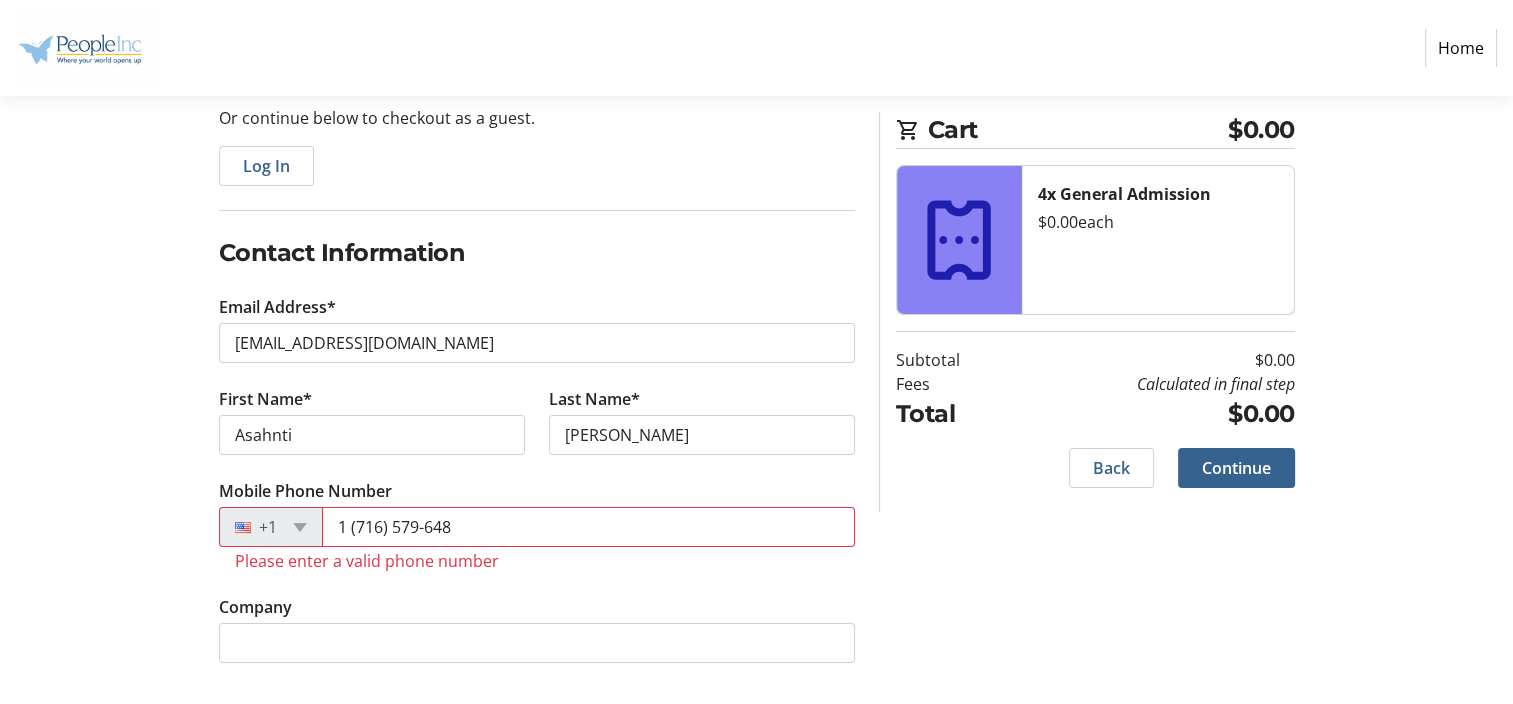 scroll, scrollTop: 213, scrollLeft: 0, axis: vertical 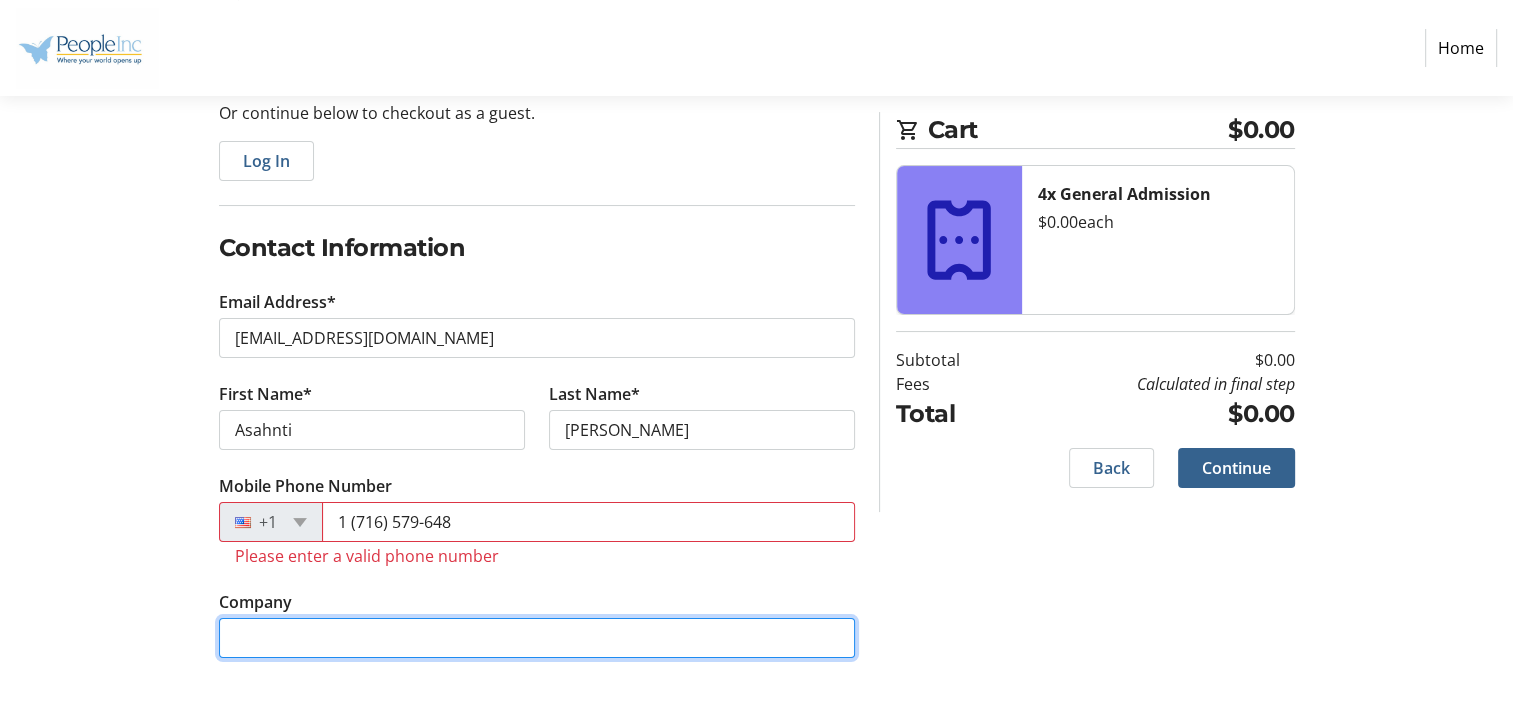 click on "Company" at bounding box center (537, 638) 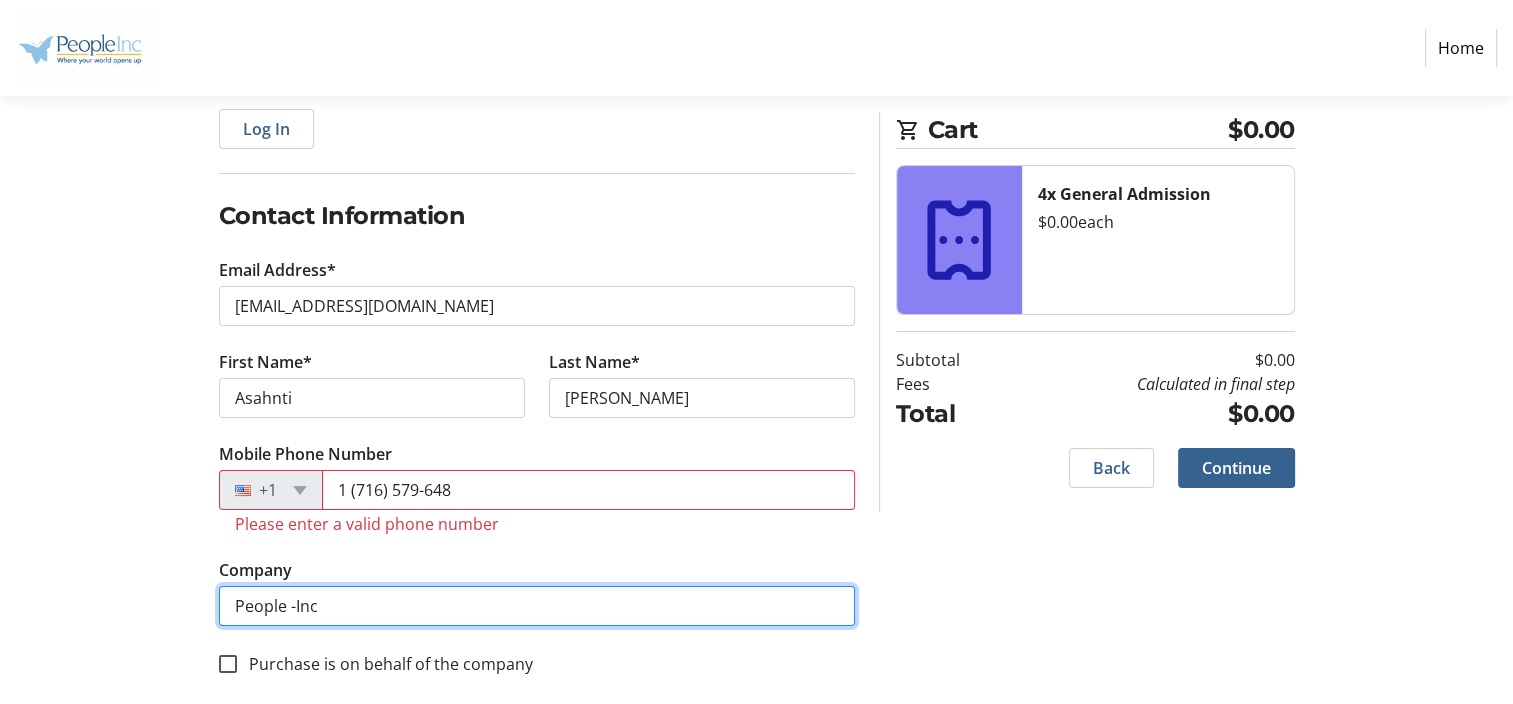 scroll, scrollTop: 262, scrollLeft: 0, axis: vertical 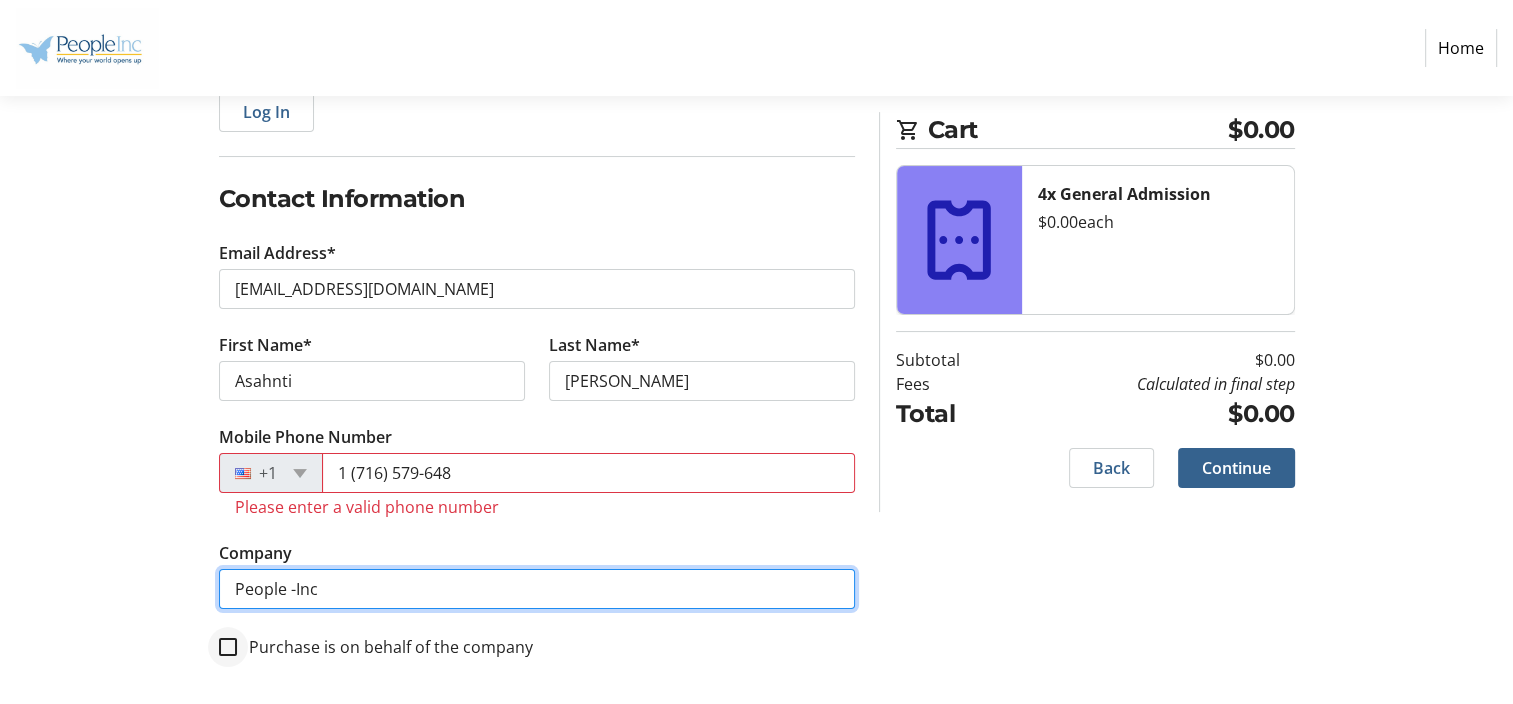 type on "People -Inc" 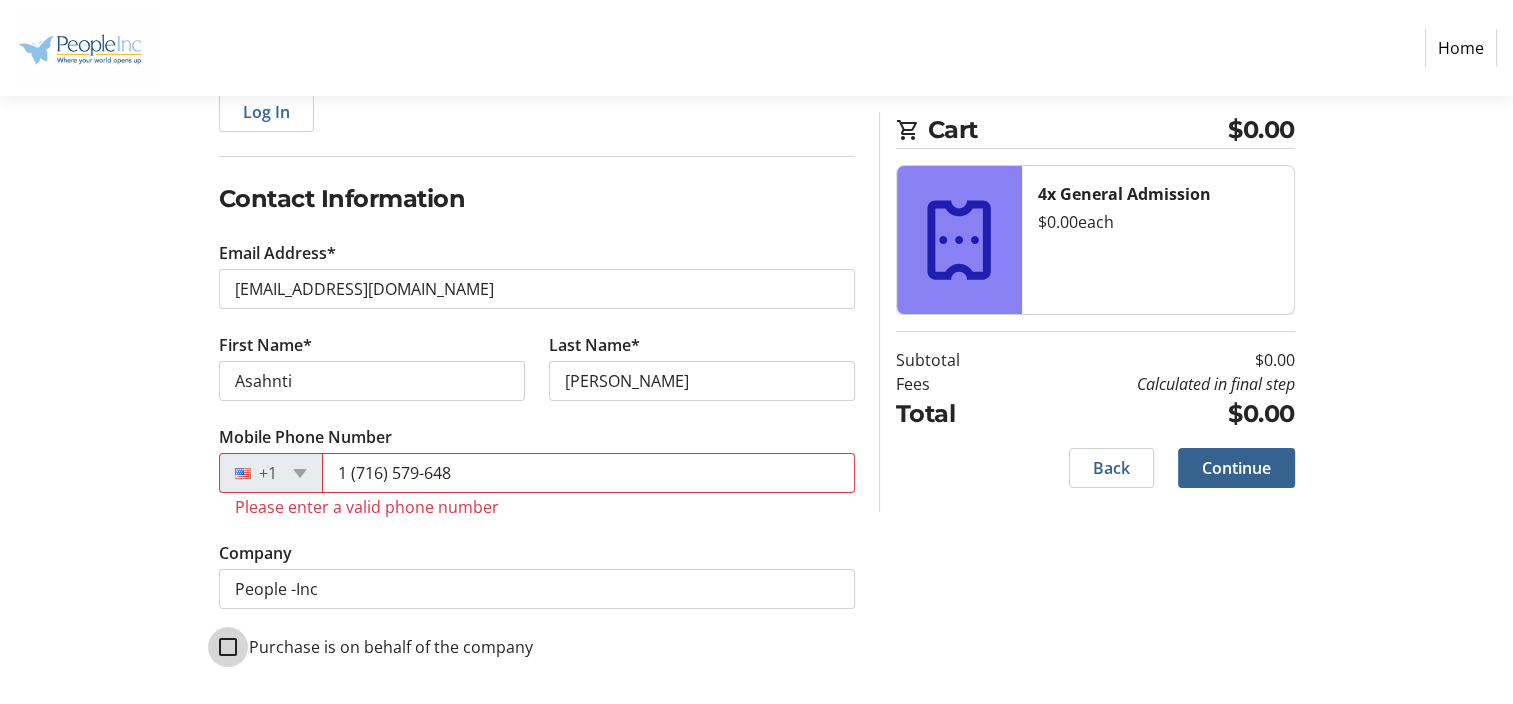 click on "Purchase is on behalf of the company" at bounding box center (228, 647) 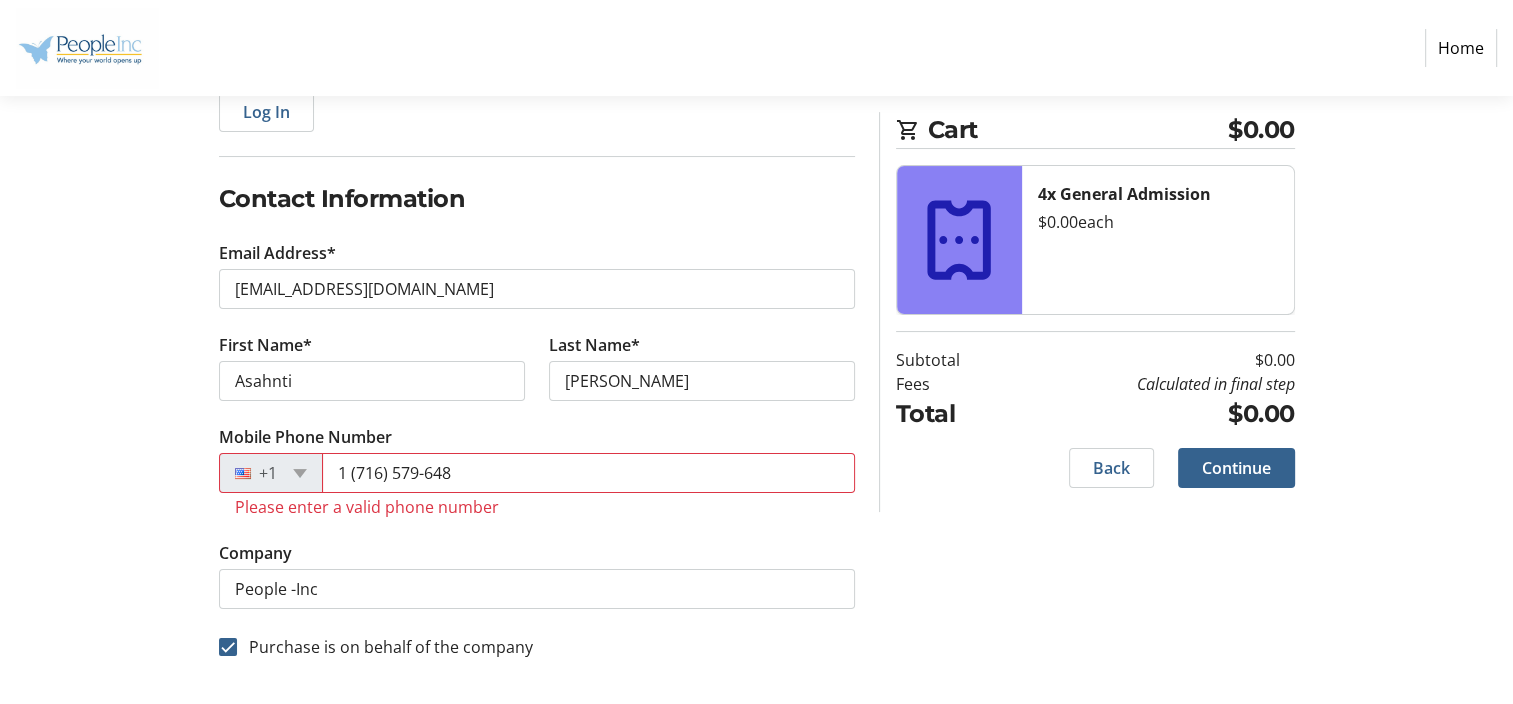 click on "Purchase Step 1 of 5 Cart $0.00 4x General Admission  $0.00   each  Subtotal  $0.00  Fees  Calculated in final step  Total  $0.00   Close  Log In to Your Account (Optional) Or continue below to checkout as a guest.  Log In  Contact Information Email Address* [EMAIL_ADDRESS][DOMAIN_NAME] First Name* [PERSON_NAME] Last Name* [PERSON_NAME]  Mobile Phone Number  +1 1 (716) 579-648 Please enter a valid phone number  Company  People -Inc  Purchase is on behalf of the company  Cart $0.00 4x General Admission  $0.00   each  Subtotal  $0.00  Fees  Calculated in final step  Total  $0.00   Back   Continue   Back   Continue" 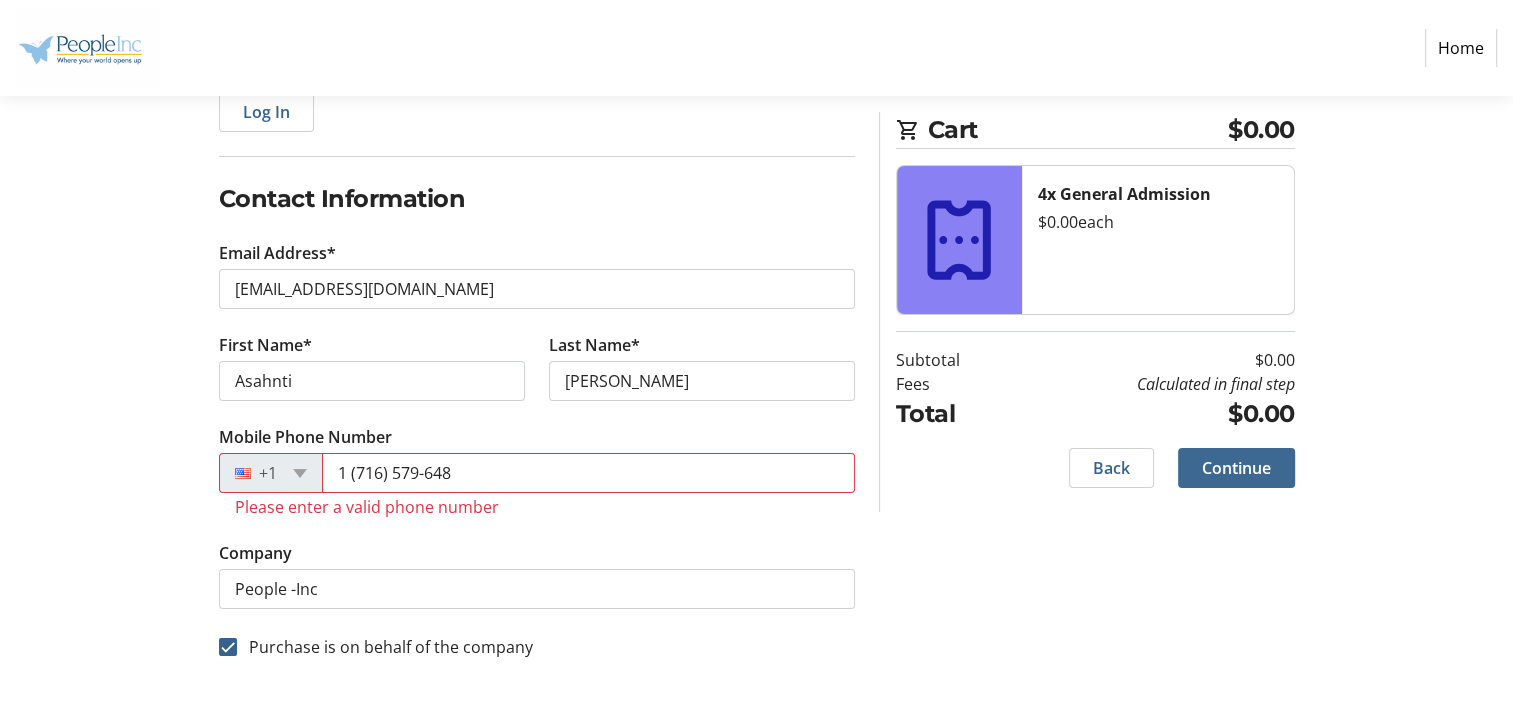 click on "Continue" 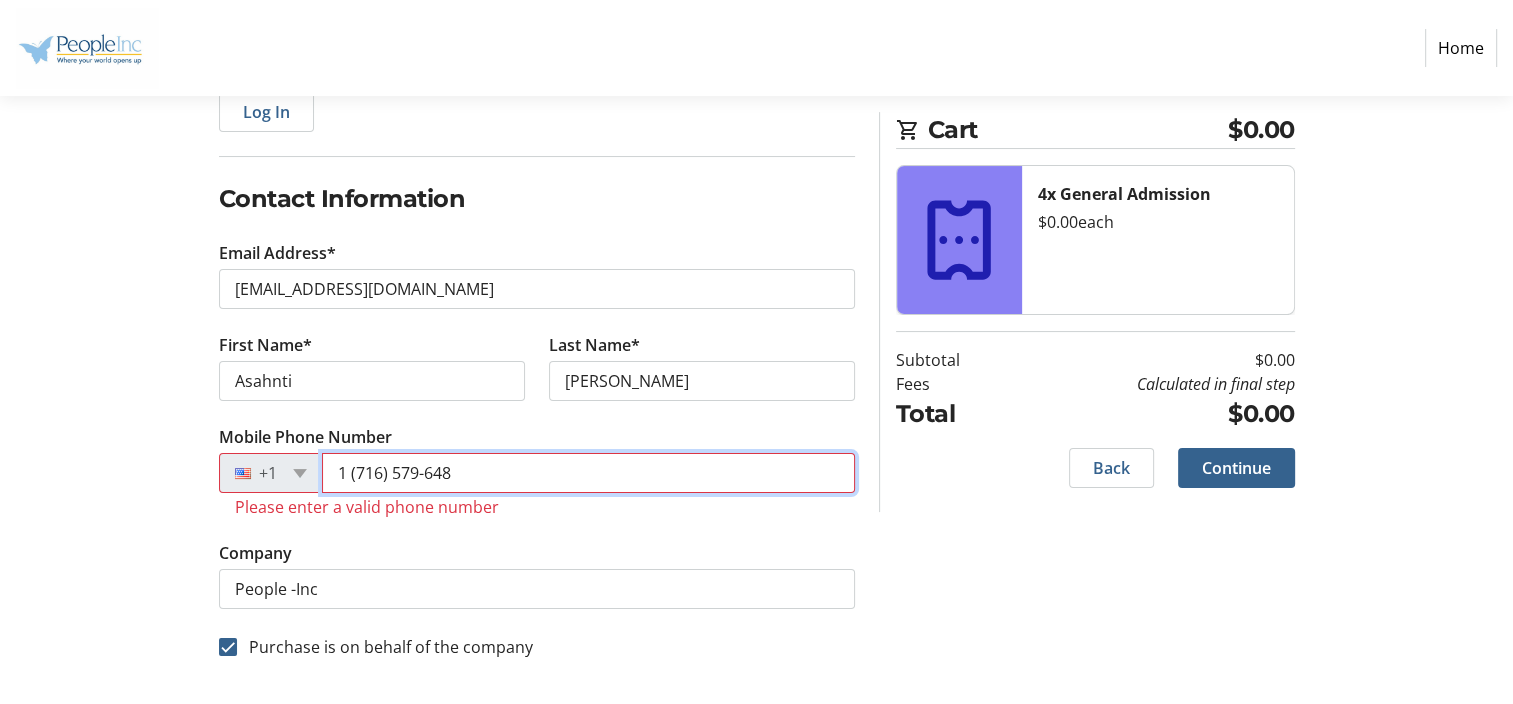drag, startPoint x: 481, startPoint y: 464, endPoint x: 180, endPoint y: 448, distance: 301.42496 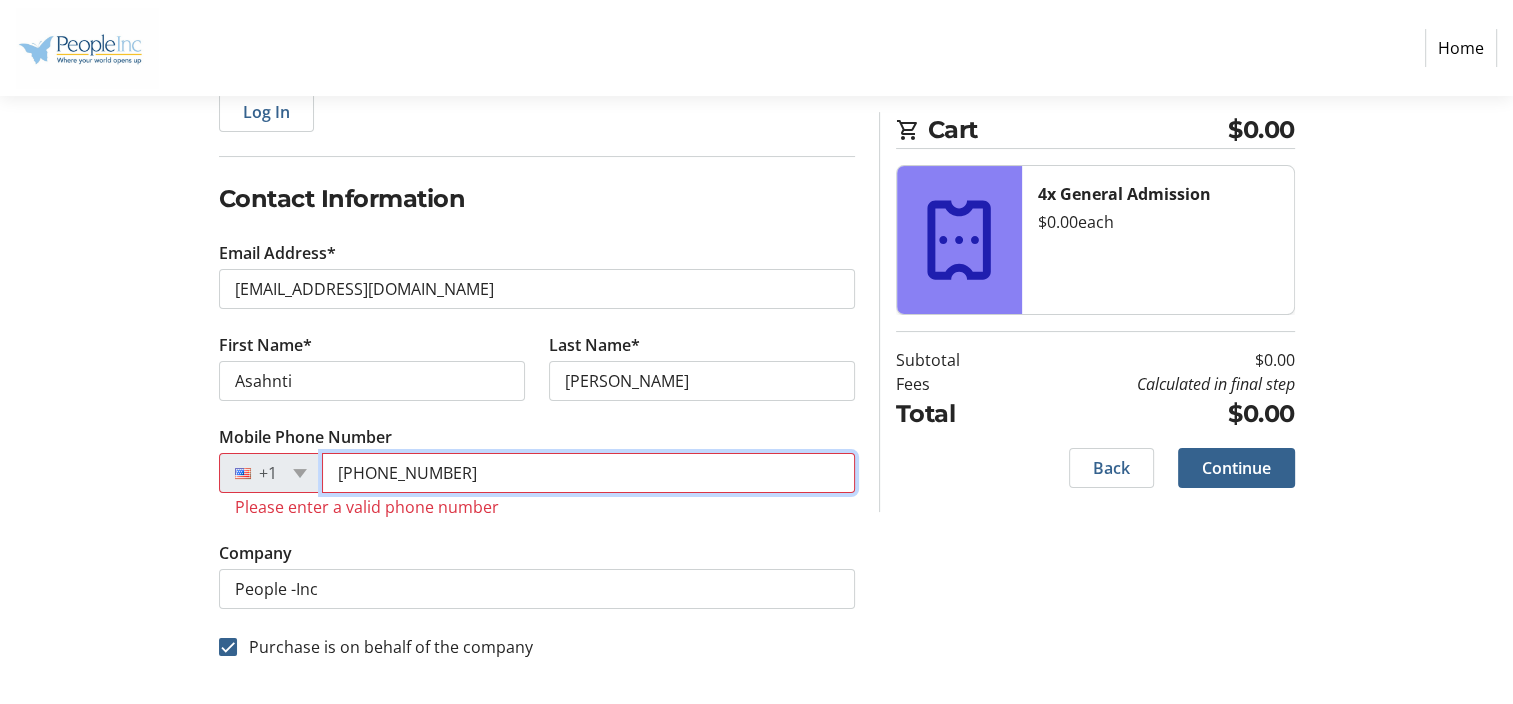 scroll, scrollTop: 238, scrollLeft: 0, axis: vertical 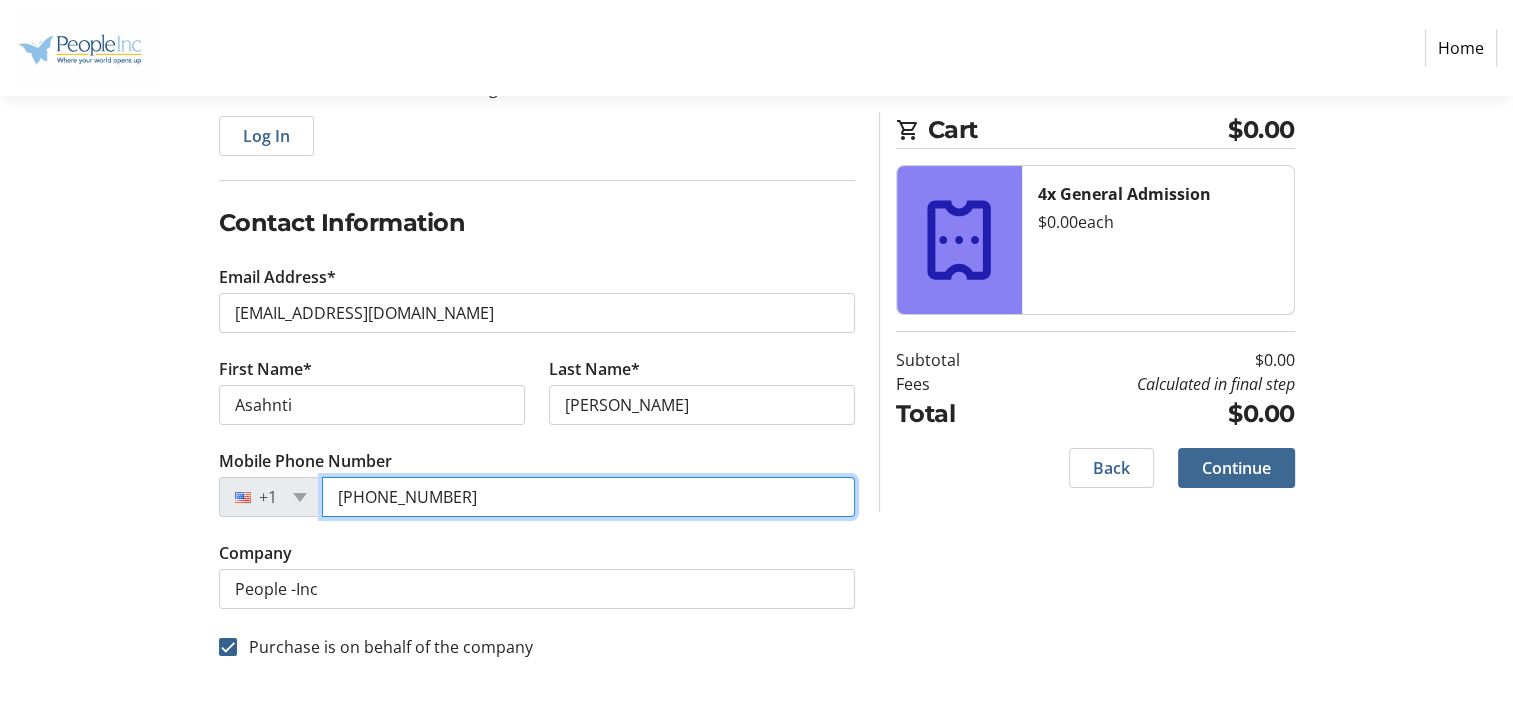 type on "[PHONE_NUMBER]" 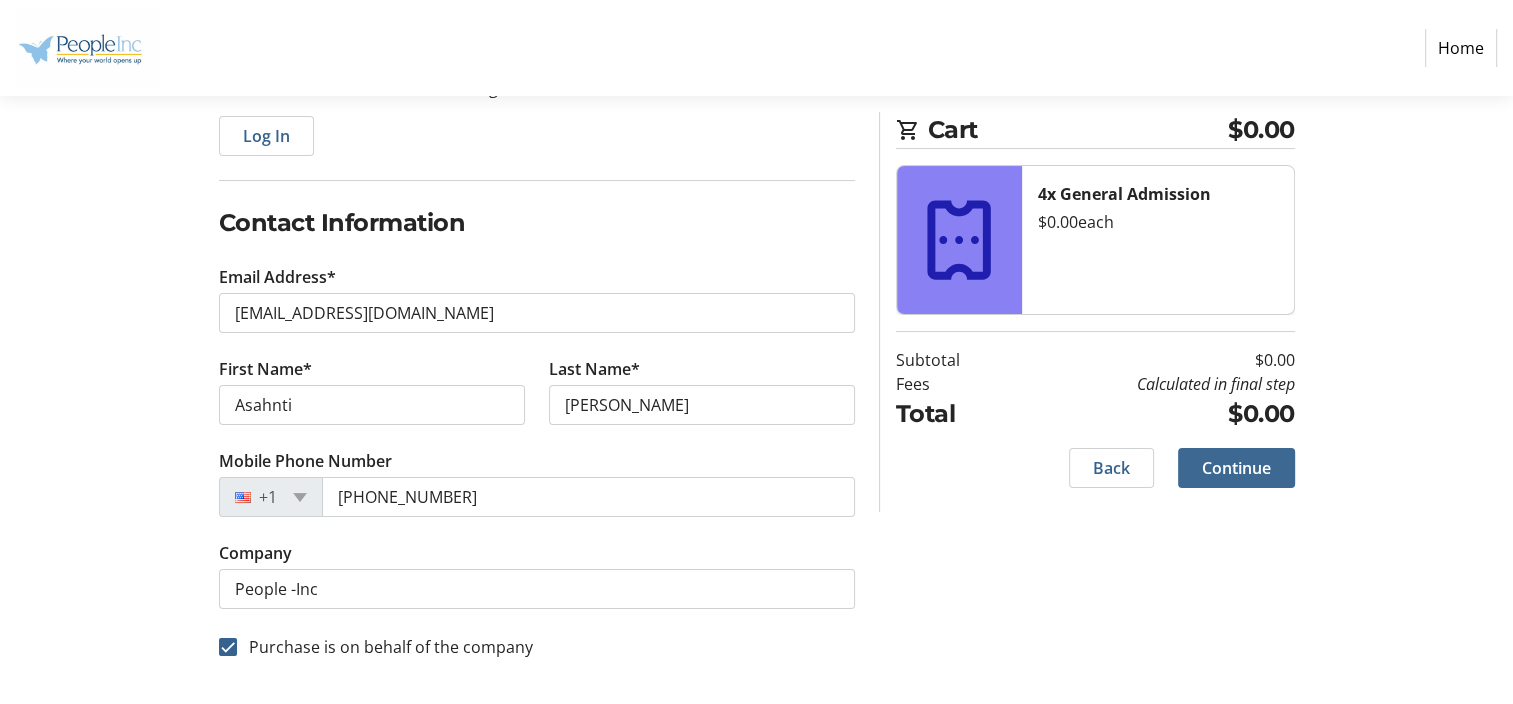 click 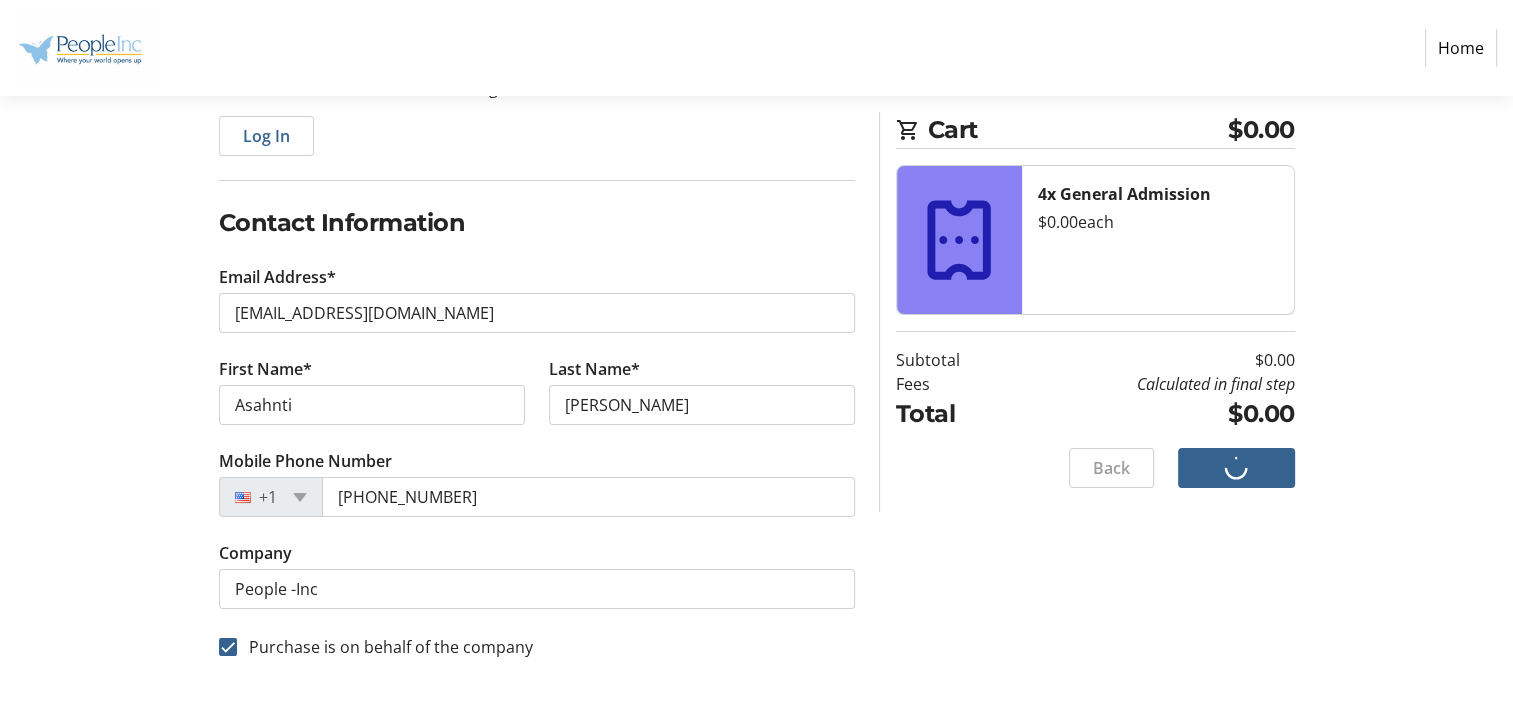 scroll, scrollTop: 0, scrollLeft: 0, axis: both 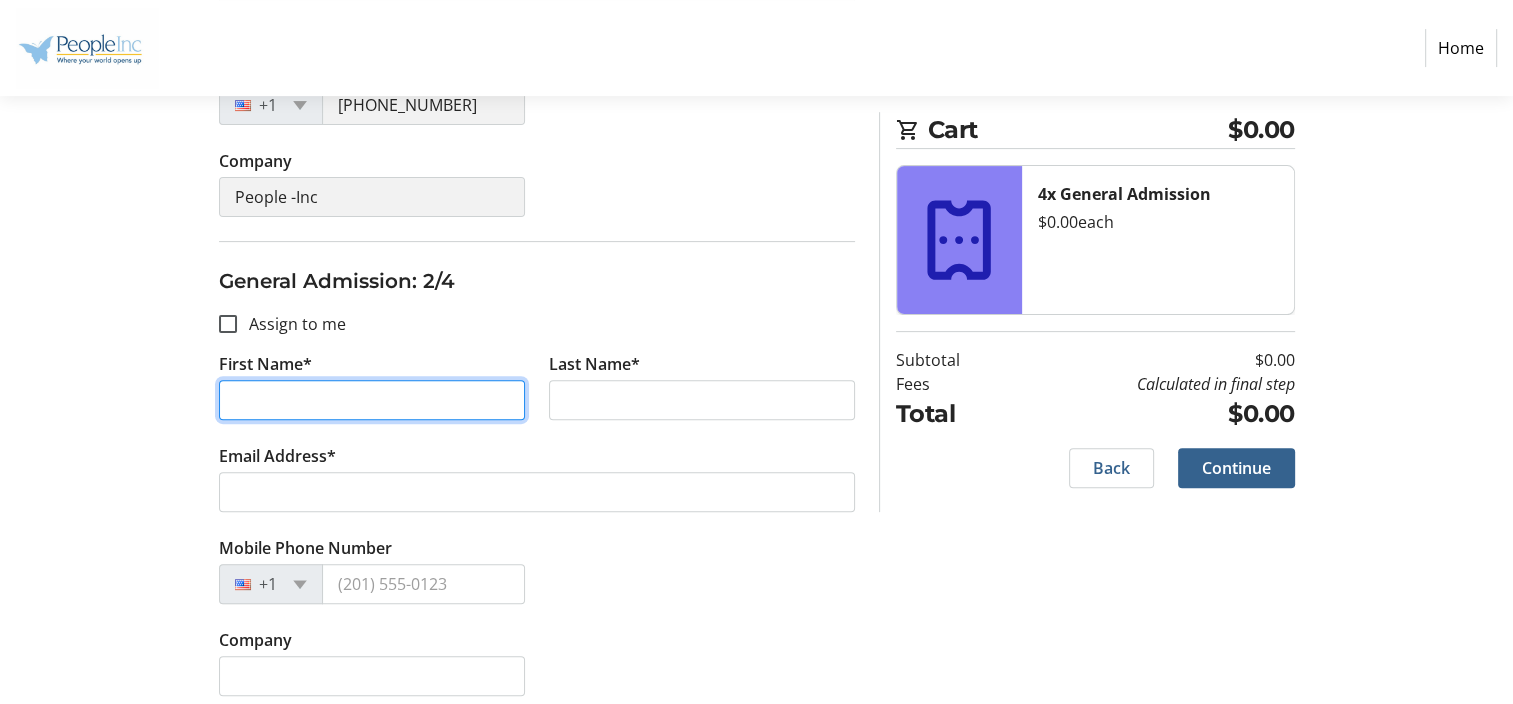click on "First Name*" at bounding box center (372, 400) 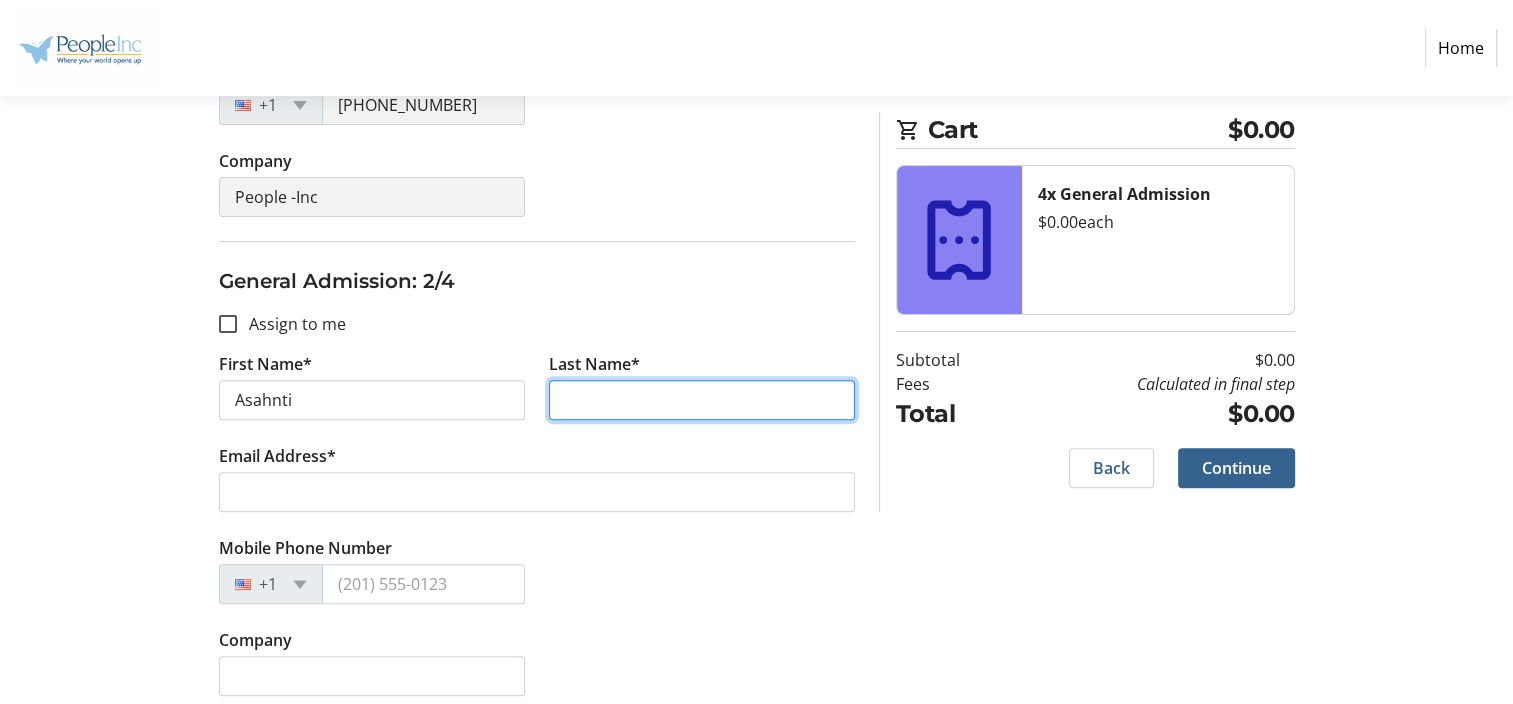 type on "[PERSON_NAME]" 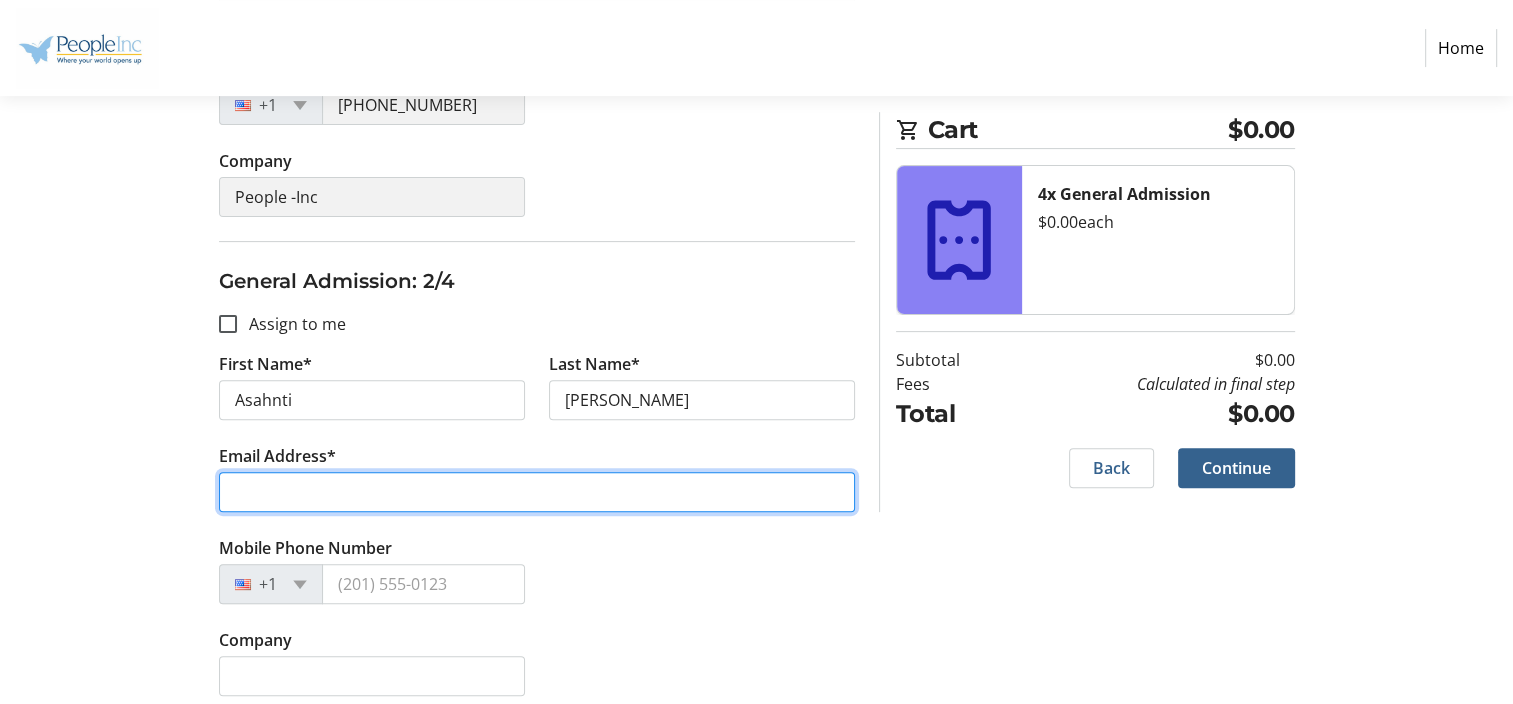 type on "[EMAIL_ADDRESS][DOMAIN_NAME]" 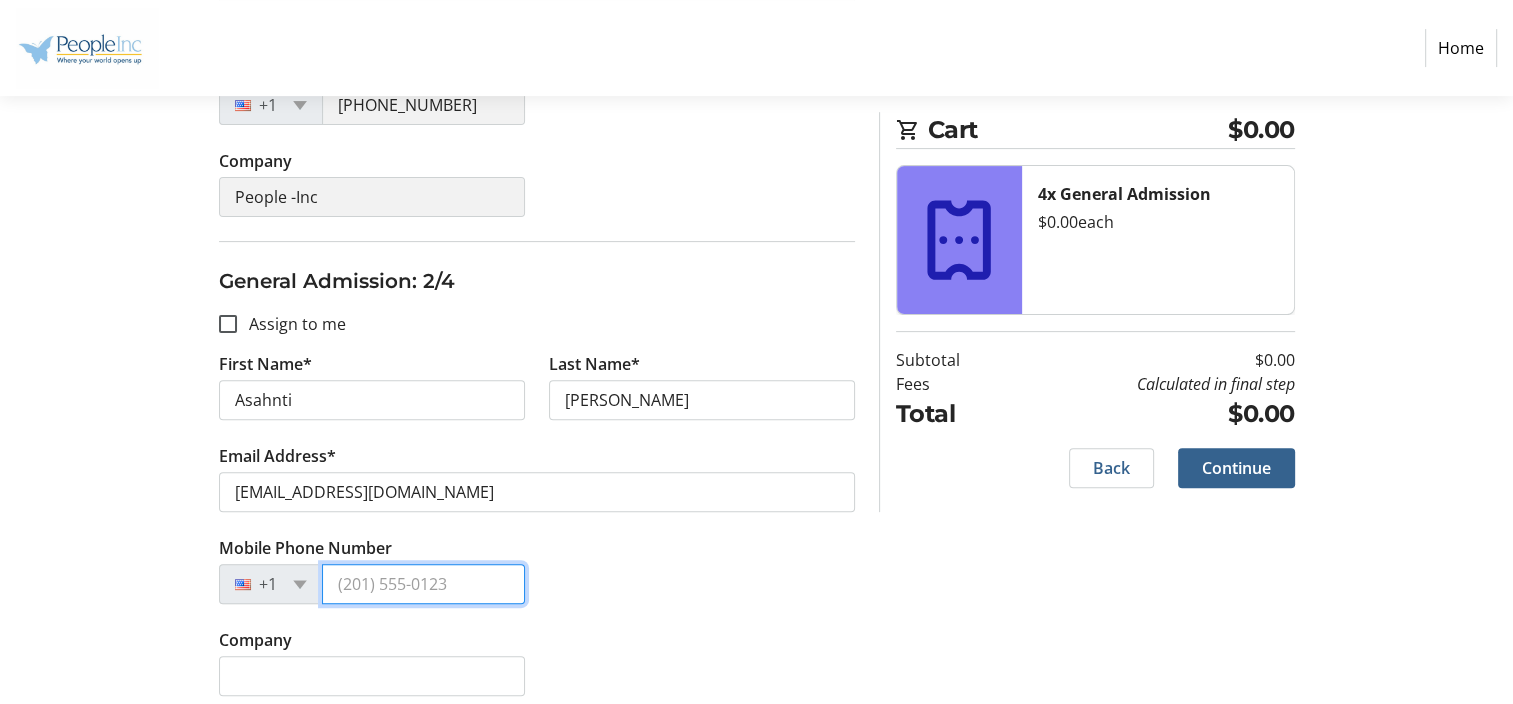 type on "[PHONE_NUMBER]" 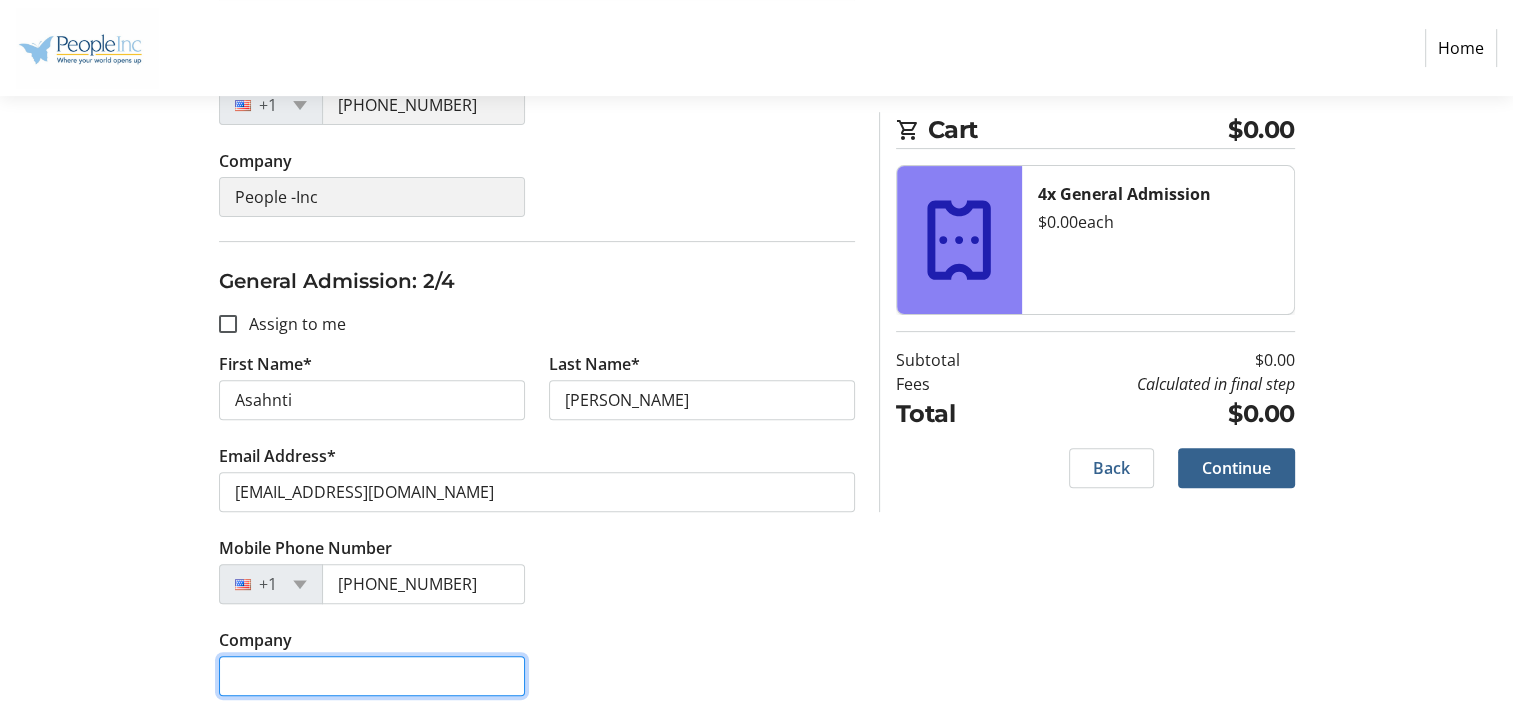 type on "People -Inc" 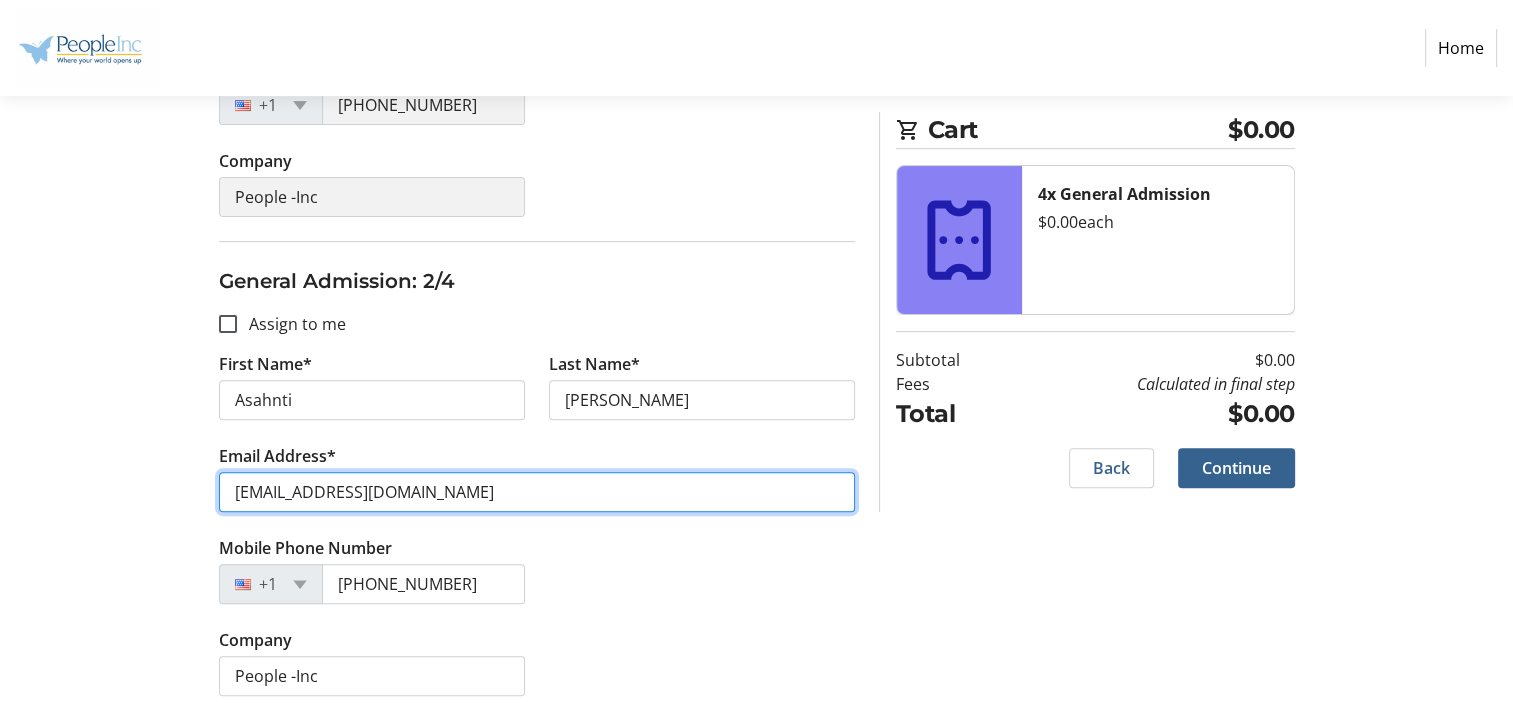 drag, startPoint x: 488, startPoint y: 498, endPoint x: -4, endPoint y: 465, distance: 493.10547 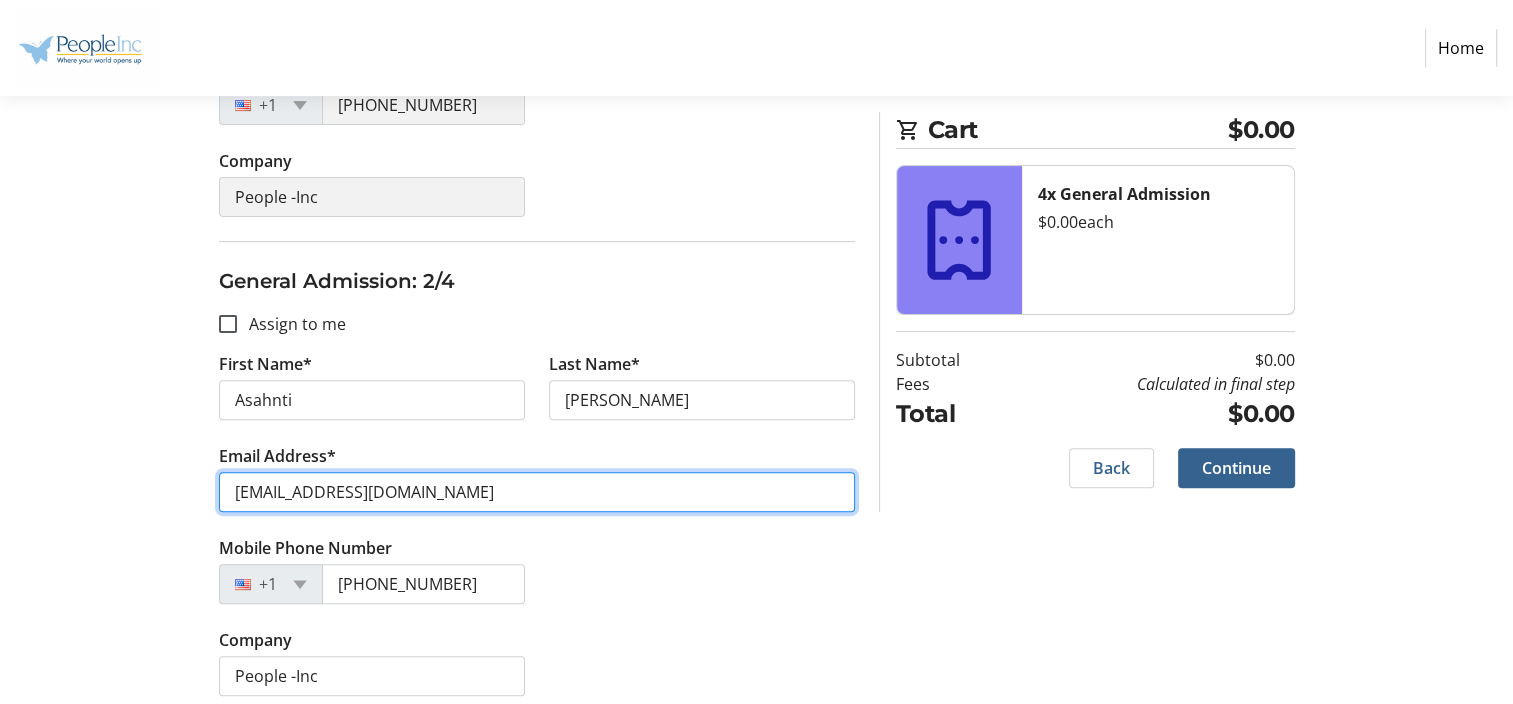 click on "Home  Purchase Step 2 of 5 Cart $0.00 4x General Admission  $0.00   each  Subtotal  $0.00  Fees  Calculated in final step  Total  $0.00   Close  Assign Tickets  Enter details for each attendee so that they receive their ticket directly.  General Admission: 1/4  Assign to me  First Name* Asahnti Last Name* [PERSON_NAME] Email Address* [EMAIL_ADDRESS][DOMAIN_NAME] Mobile Phone Number [PHONE_NUMBER] Company People -Inc General Admission: 2/4  Assign to me  First Name* [PERSON_NAME] Last Name* [PERSON_NAME] Email Address* [EMAIL_ADDRESS][DOMAIN_NAME] Mobile Phone Number [PHONE_NUMBER] Company People -Inc General Admission: 3/4  Assign to me  First Name*  Required  Last Name*  Required  Email Address*  Required  Mobile Phone Number +1 Company General Admission: 4/4  Assign to me  First Name*  Required  Last Name*  Required  Email Address*  Required  Mobile Phone Number +1 Company Cart $0.00 4x General Admission  $0.00   each  Subtotal  $0.00  Fees Total  $0.00" at bounding box center [756, 587] 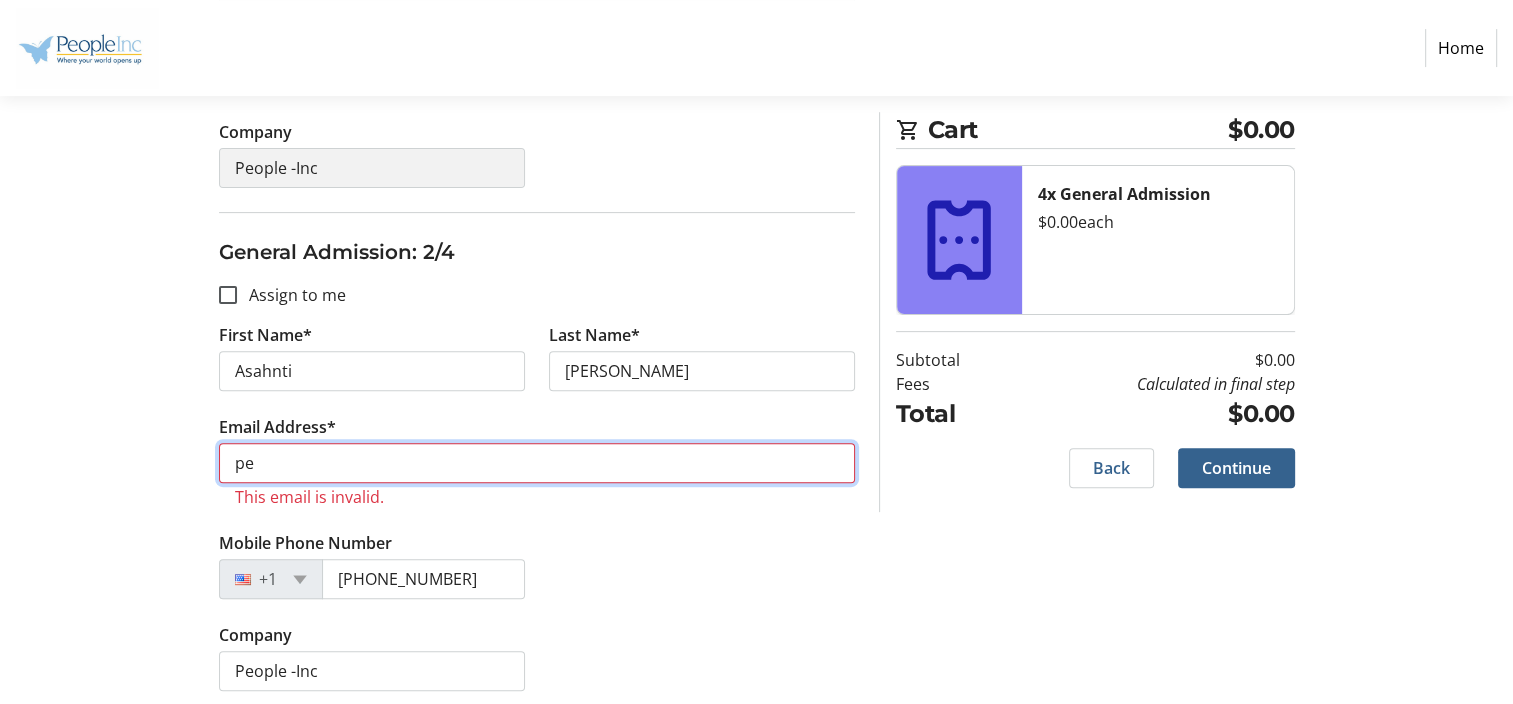 scroll, scrollTop: 788, scrollLeft: 0, axis: vertical 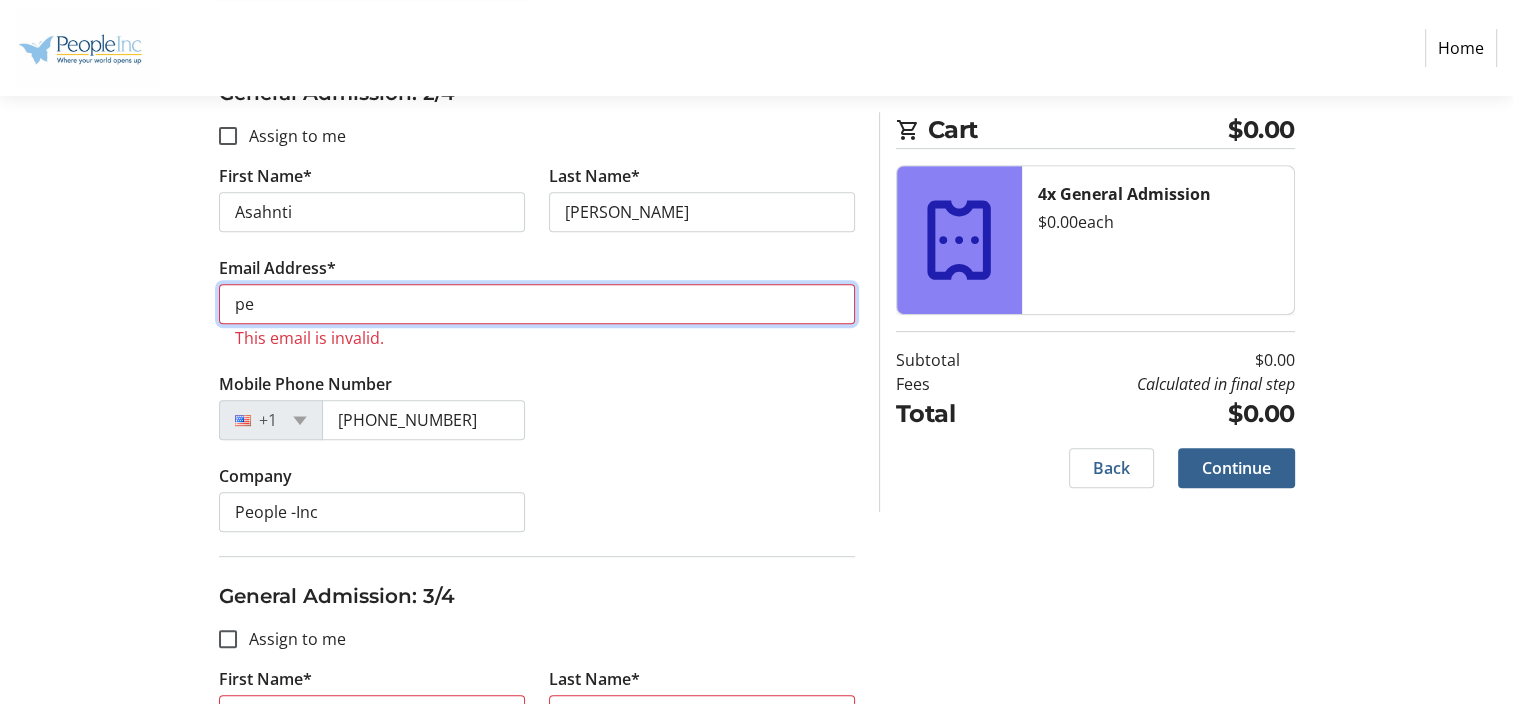 type on "p" 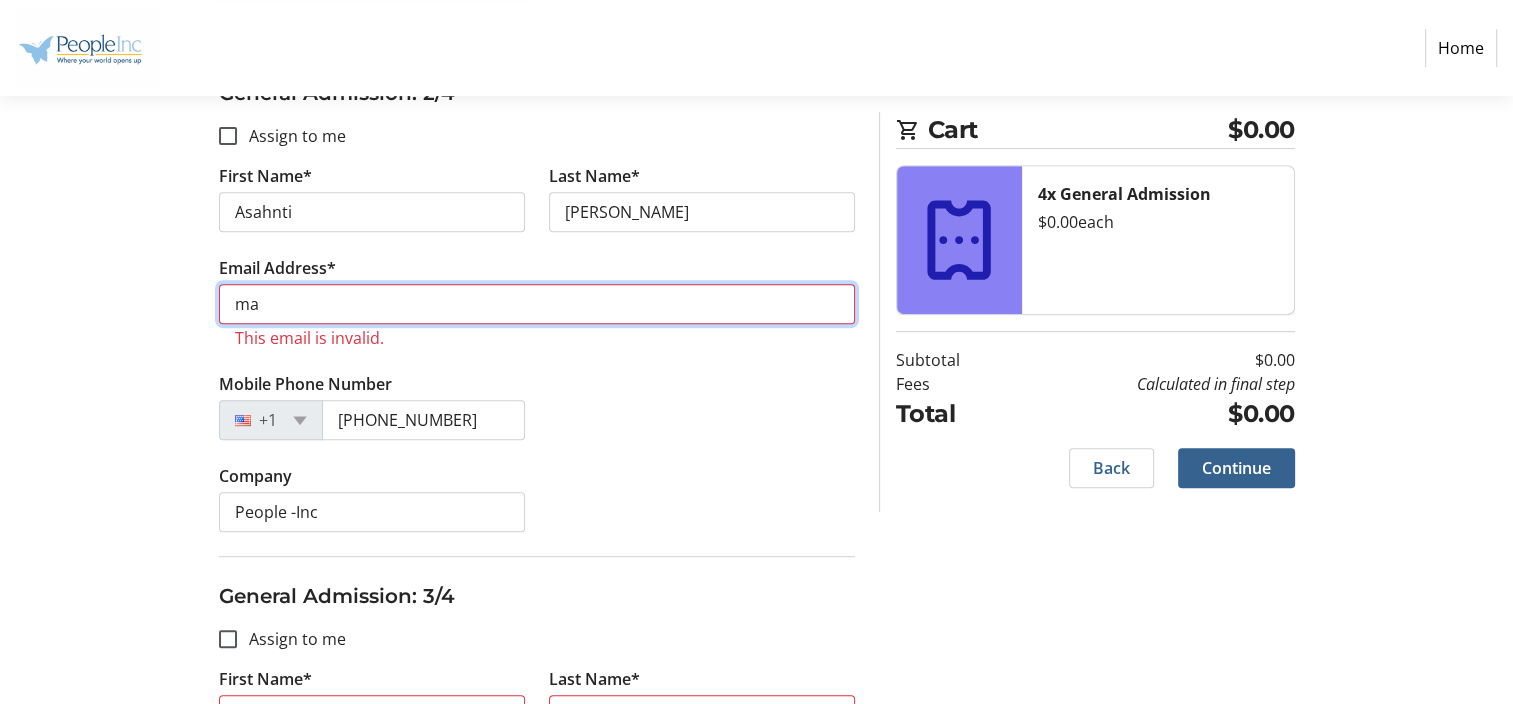 type on "[EMAIL_ADDRESS][DOMAIN_NAME]" 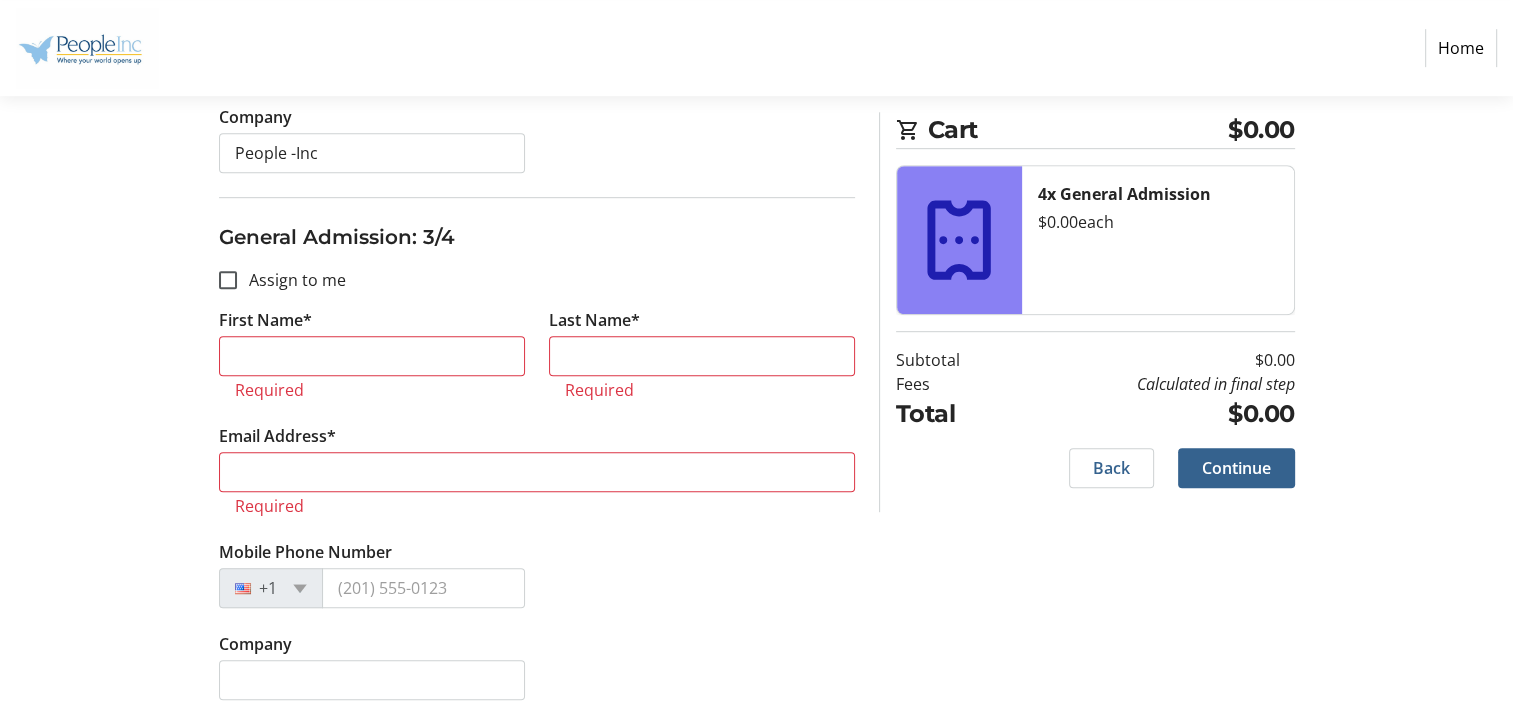 scroll, scrollTop: 1188, scrollLeft: 0, axis: vertical 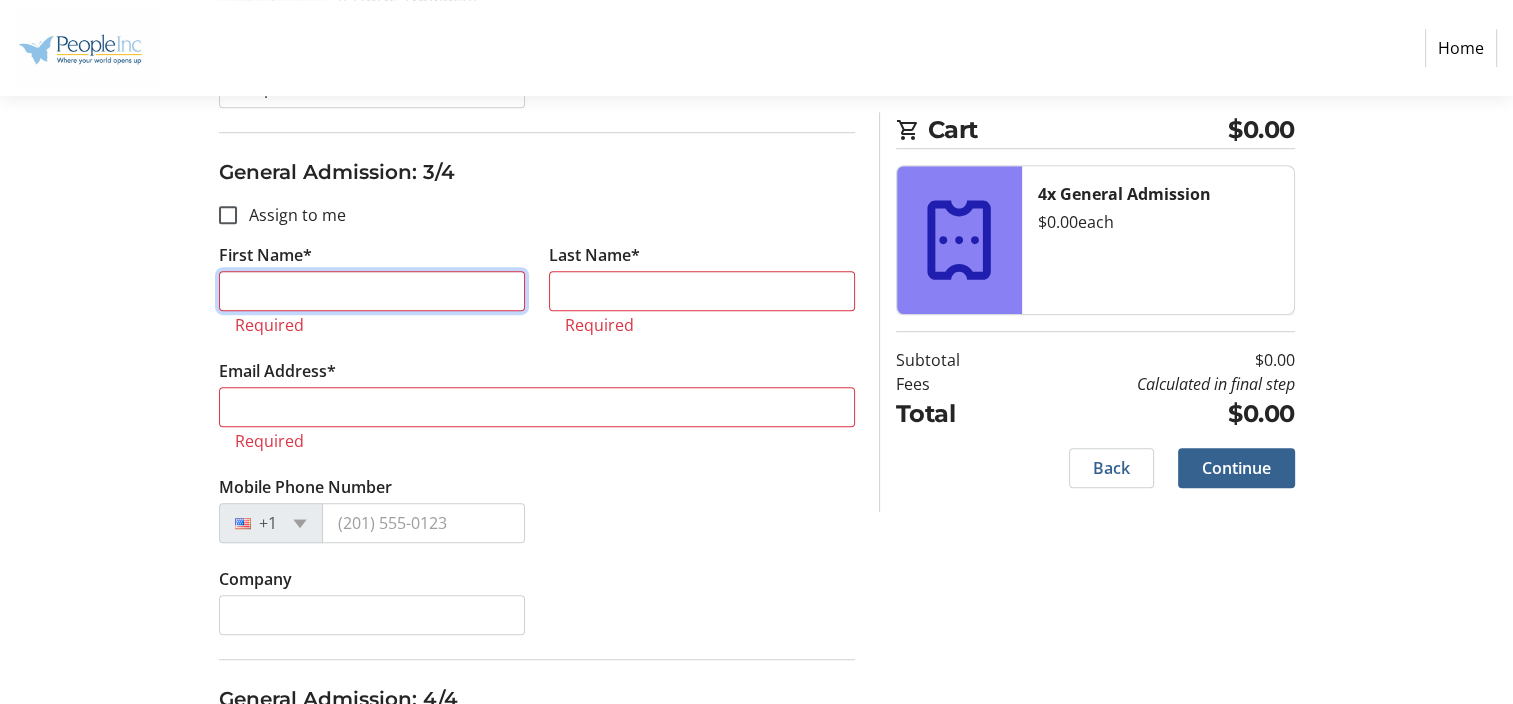 click on "First Name*" at bounding box center [372, 291] 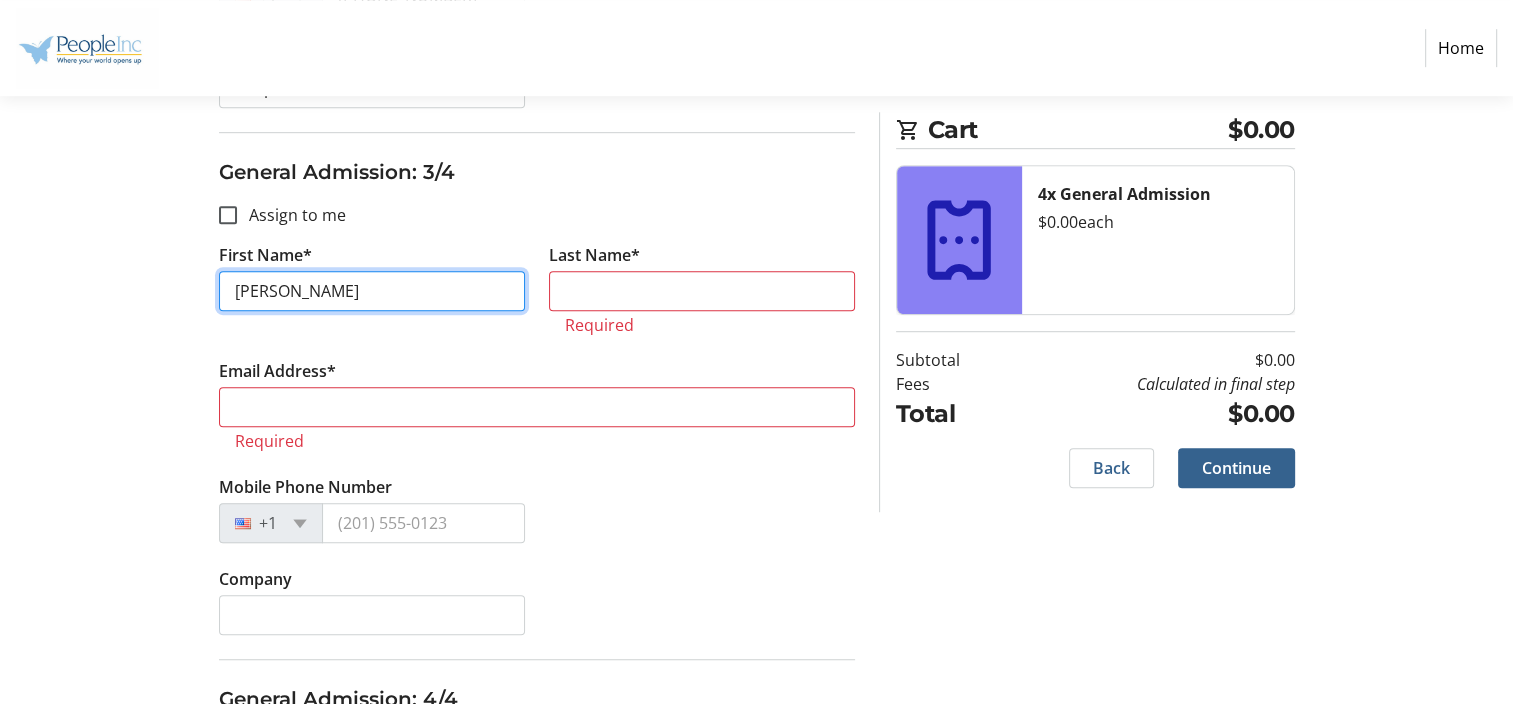 type on "[PERSON_NAME]" 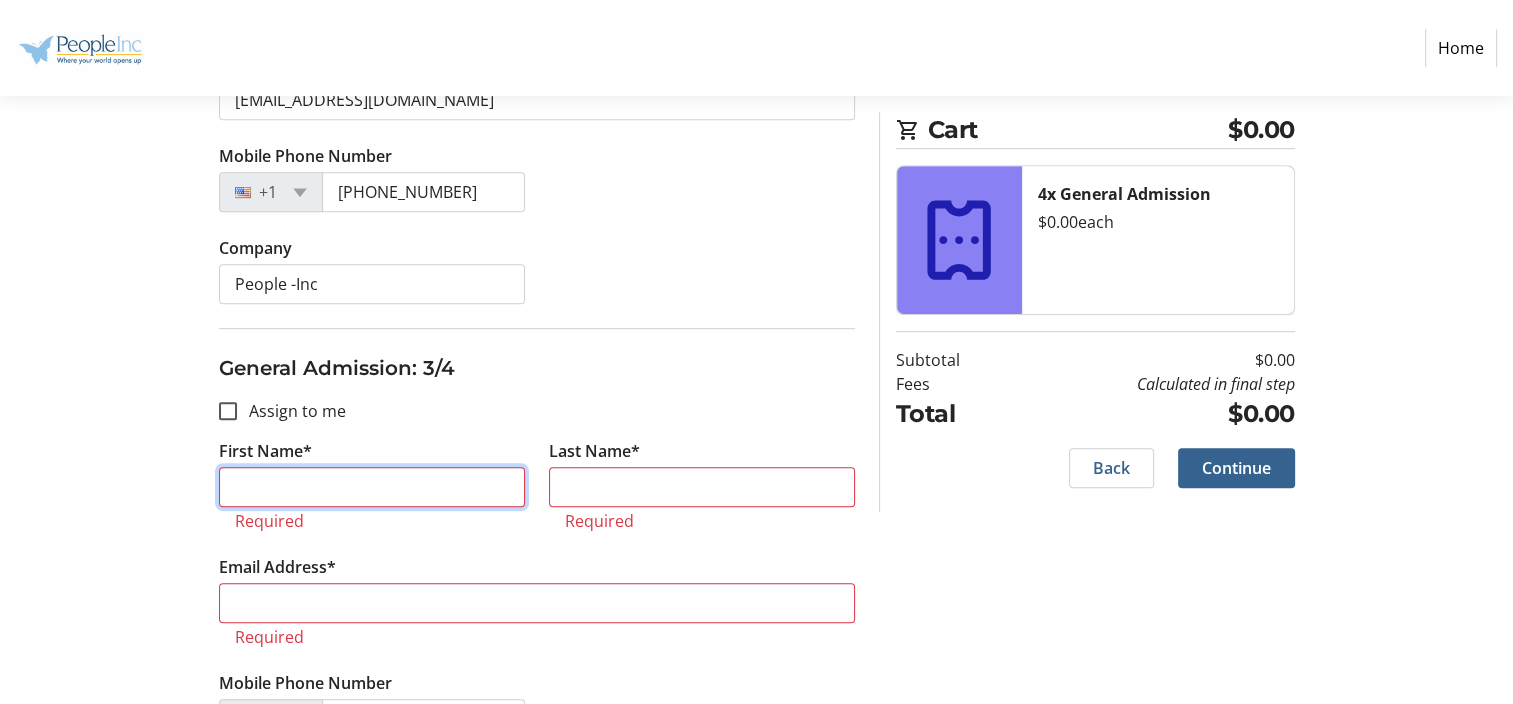 scroll, scrollTop: 988, scrollLeft: 0, axis: vertical 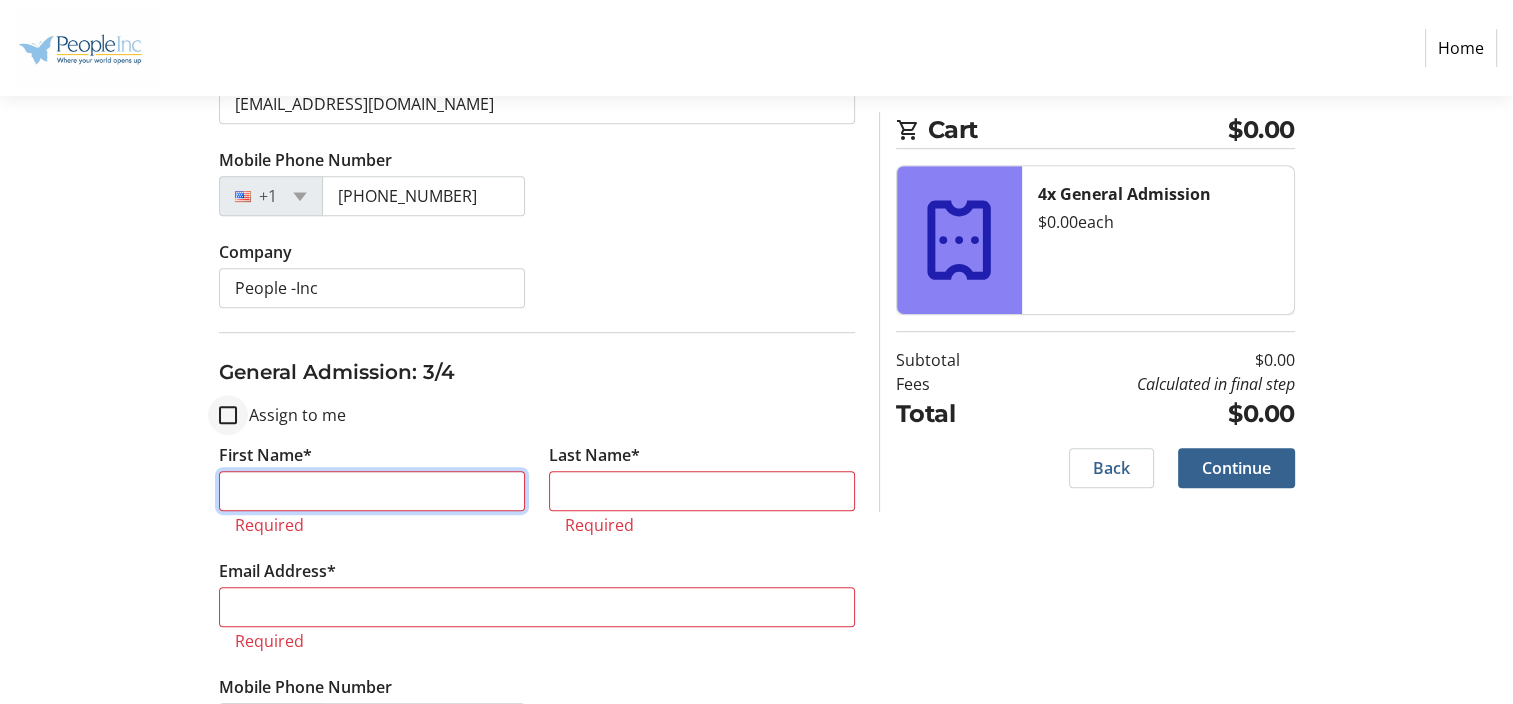 type 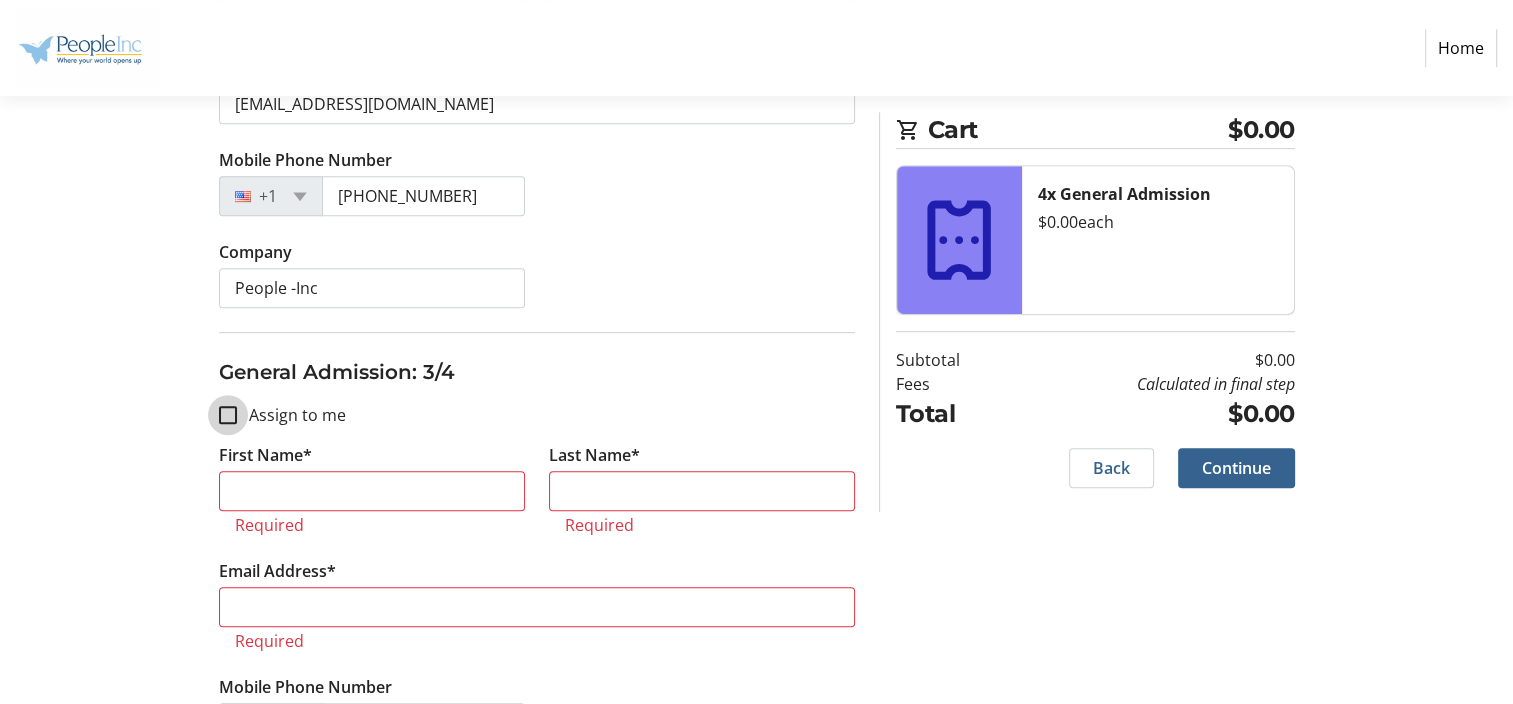 click on "Assign to me" at bounding box center (228, 415) 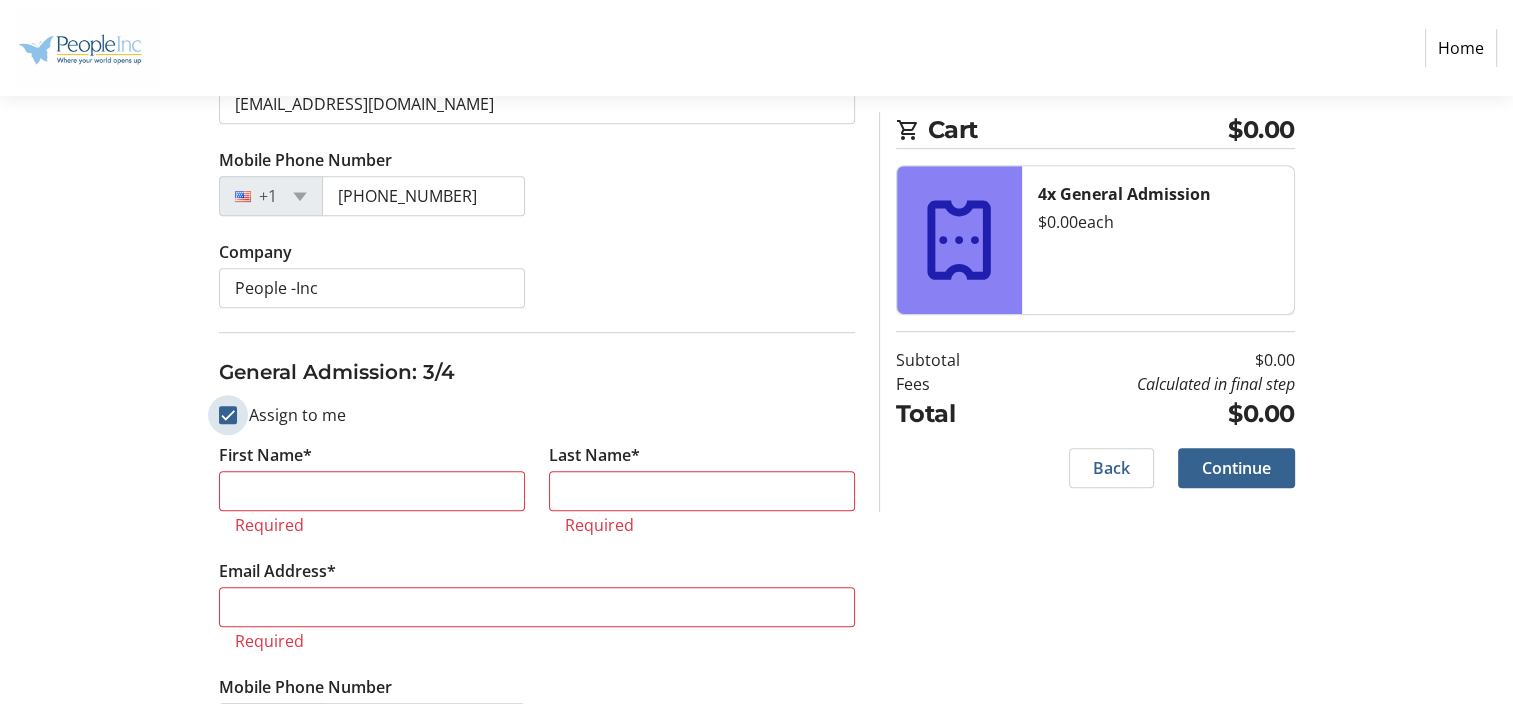 checkbox on "true" 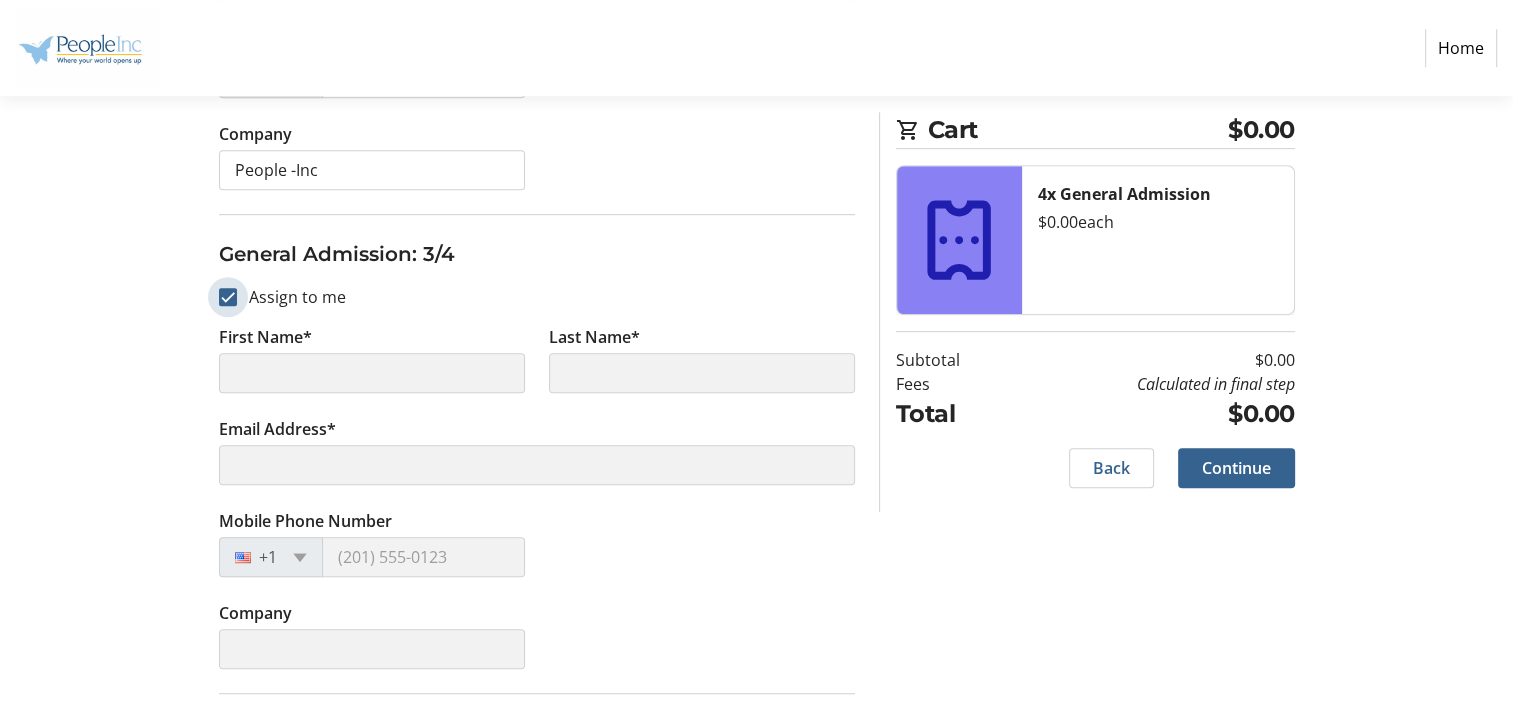 type on "Asahnti" 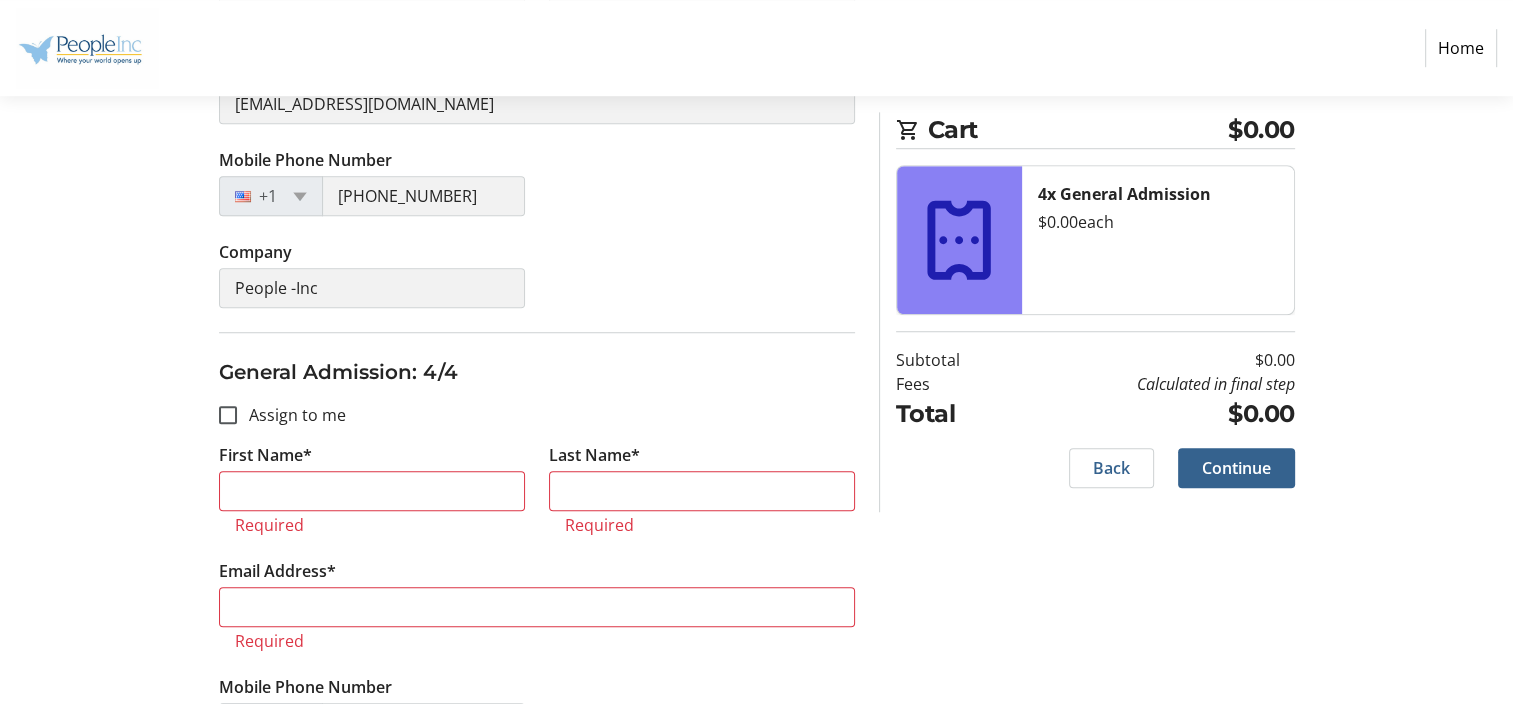 scroll, scrollTop: 1588, scrollLeft: 0, axis: vertical 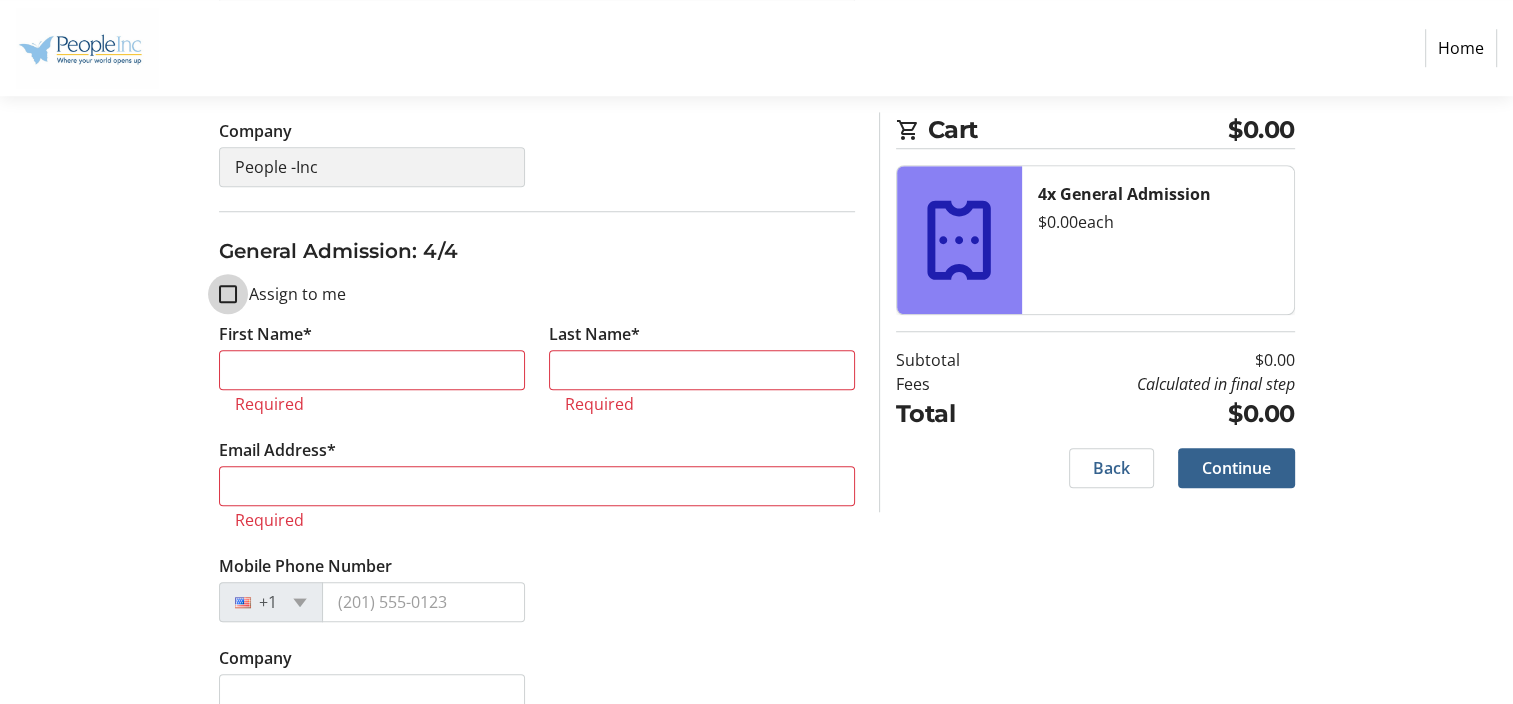 click on "Assign to me" at bounding box center [228, 294] 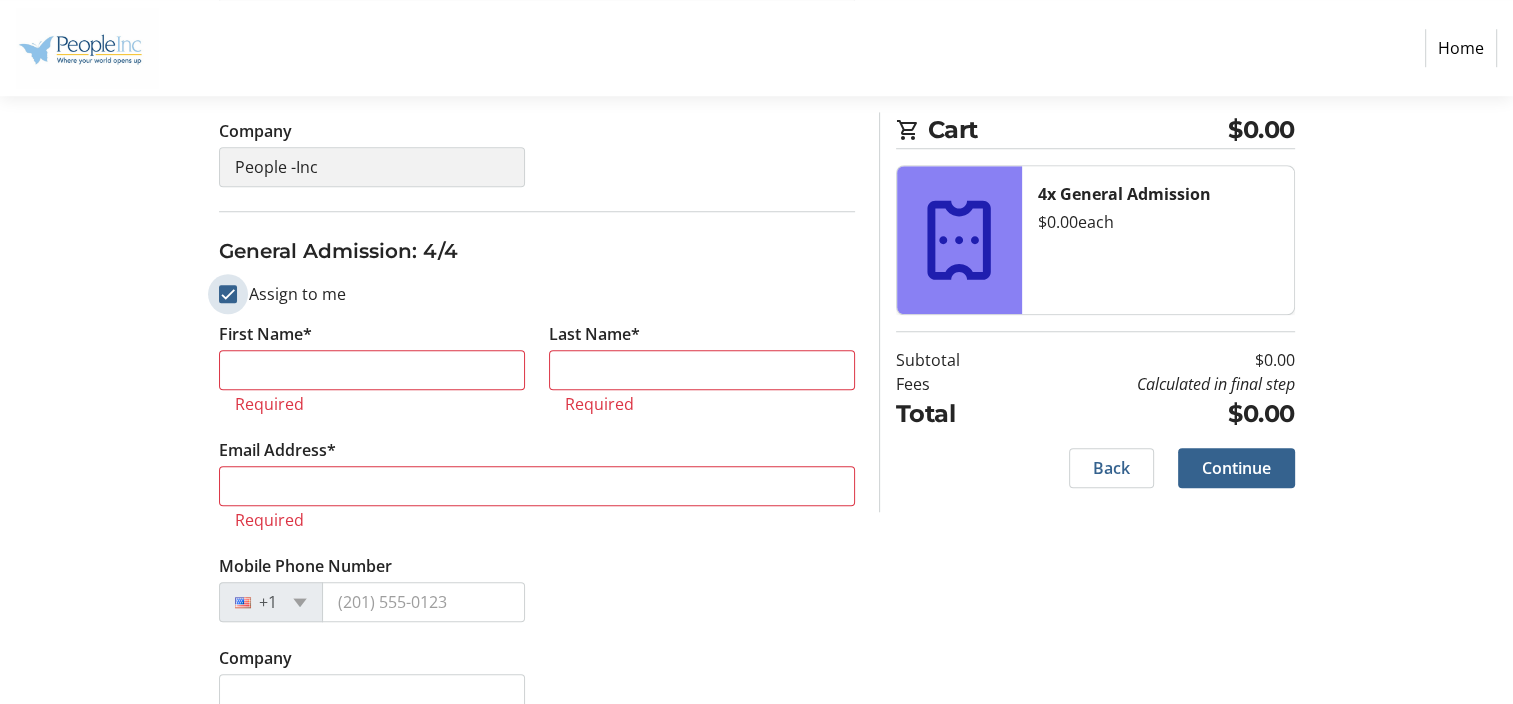 checkbox on "true" 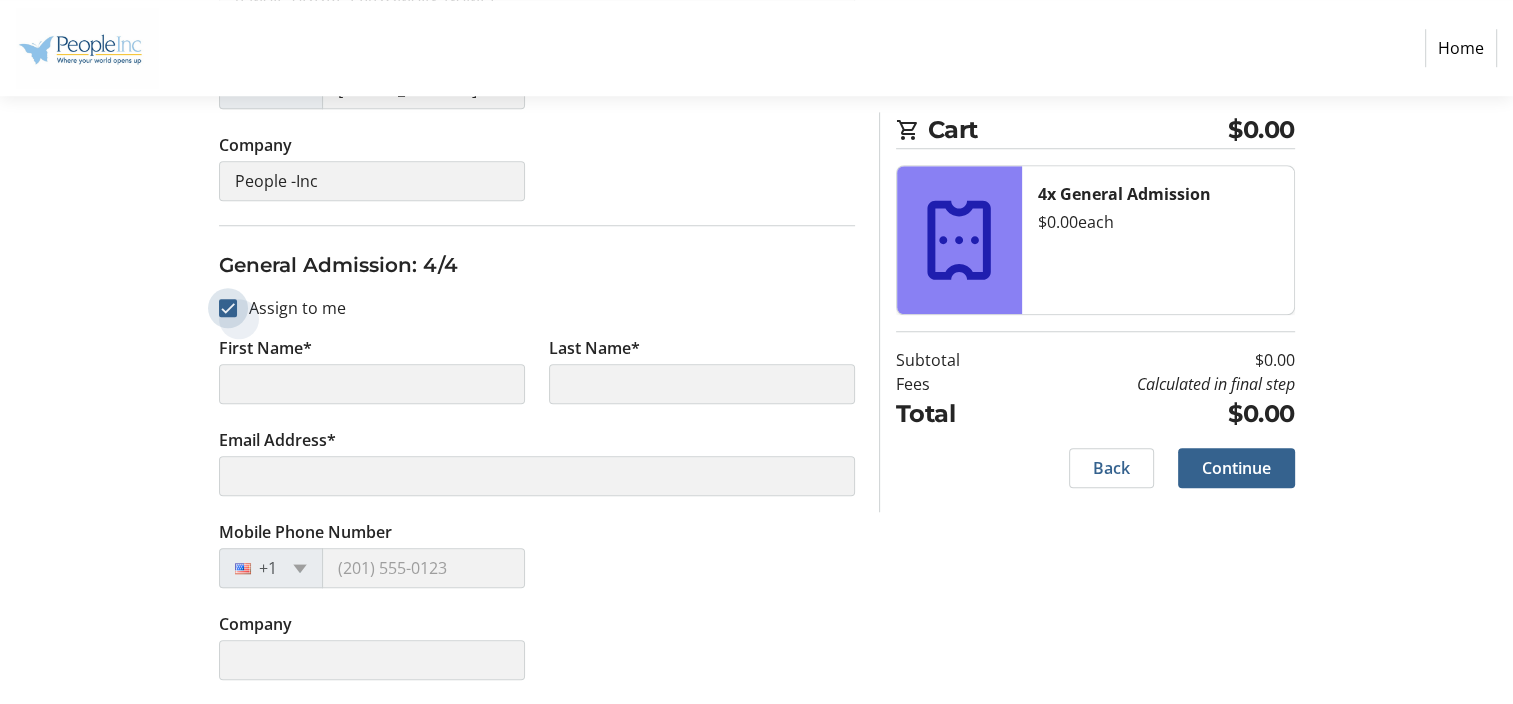 scroll, scrollTop: 1568, scrollLeft: 0, axis: vertical 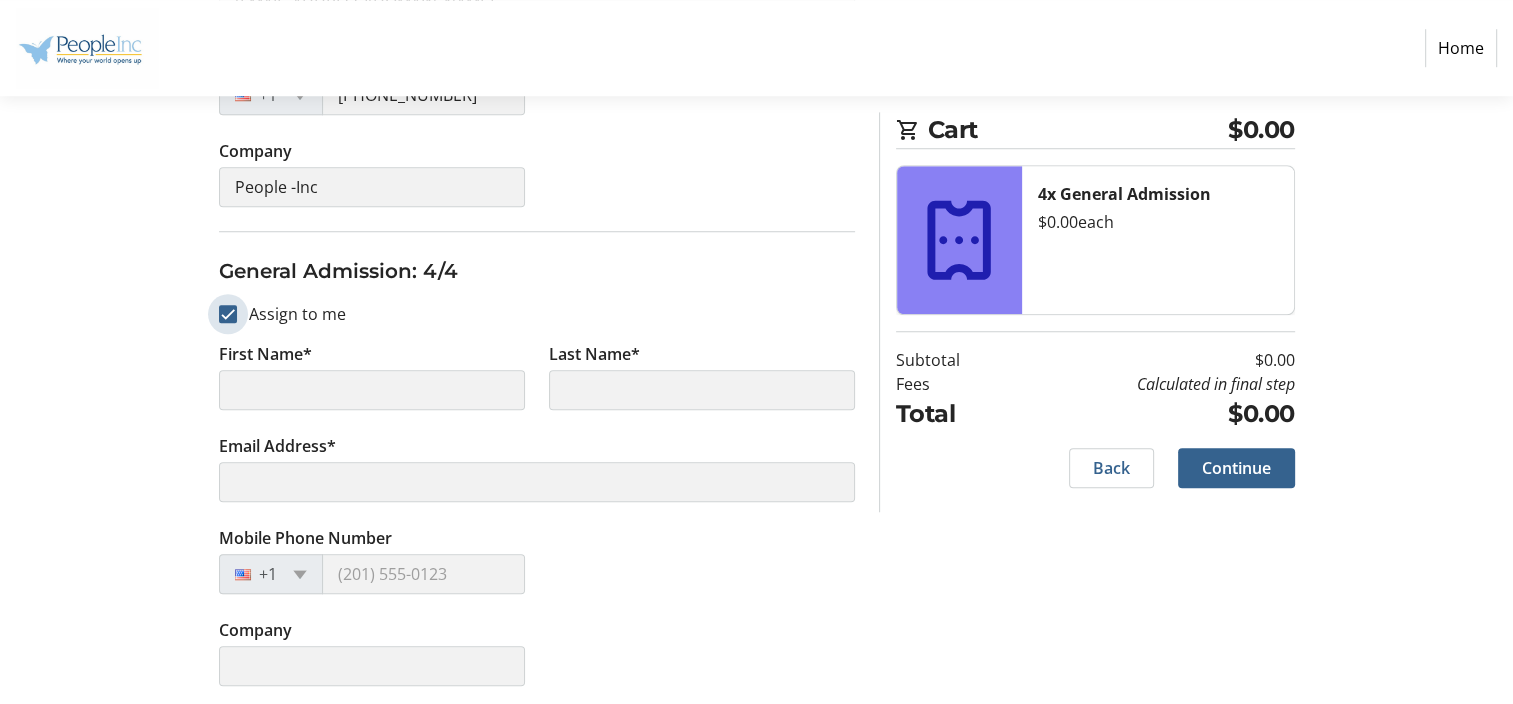 type on "Asahnti" 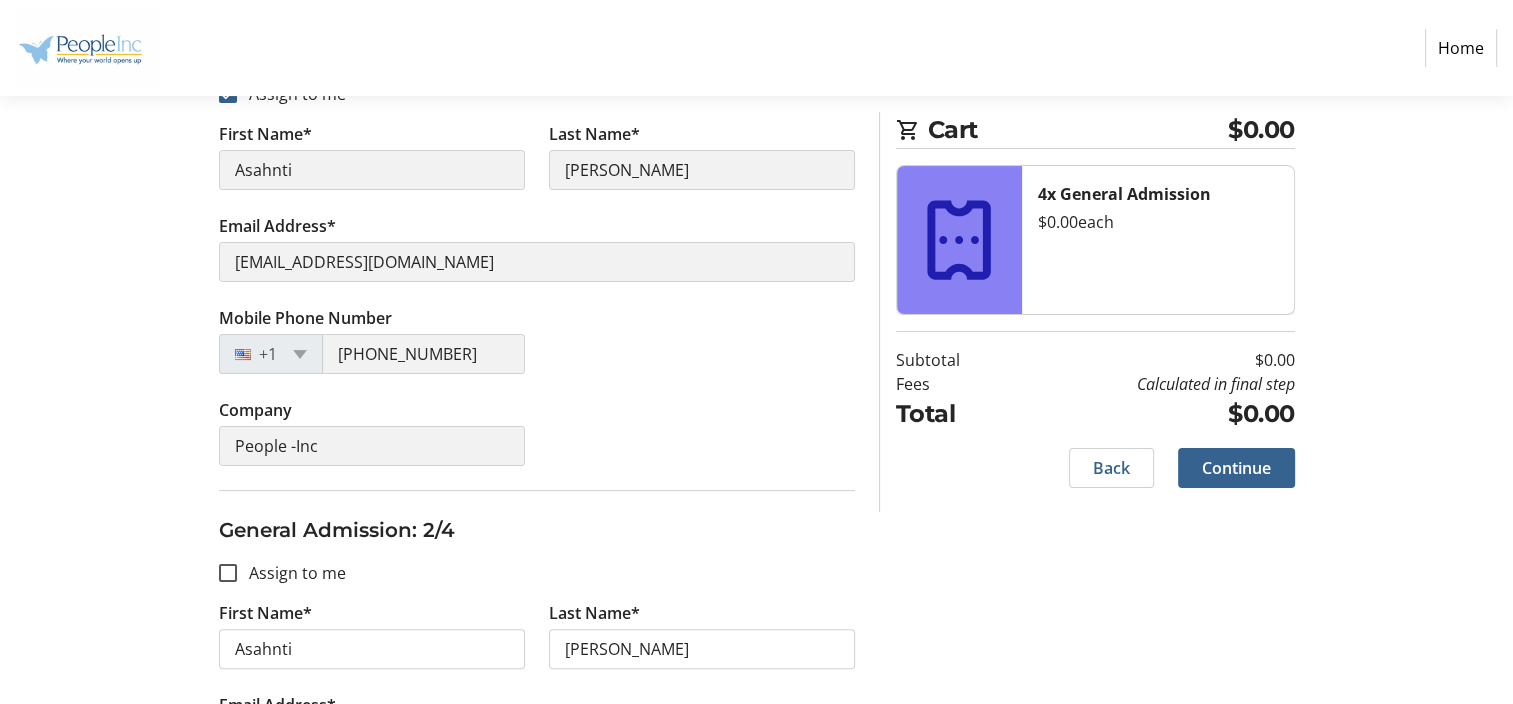 scroll, scrollTop: 668, scrollLeft: 0, axis: vertical 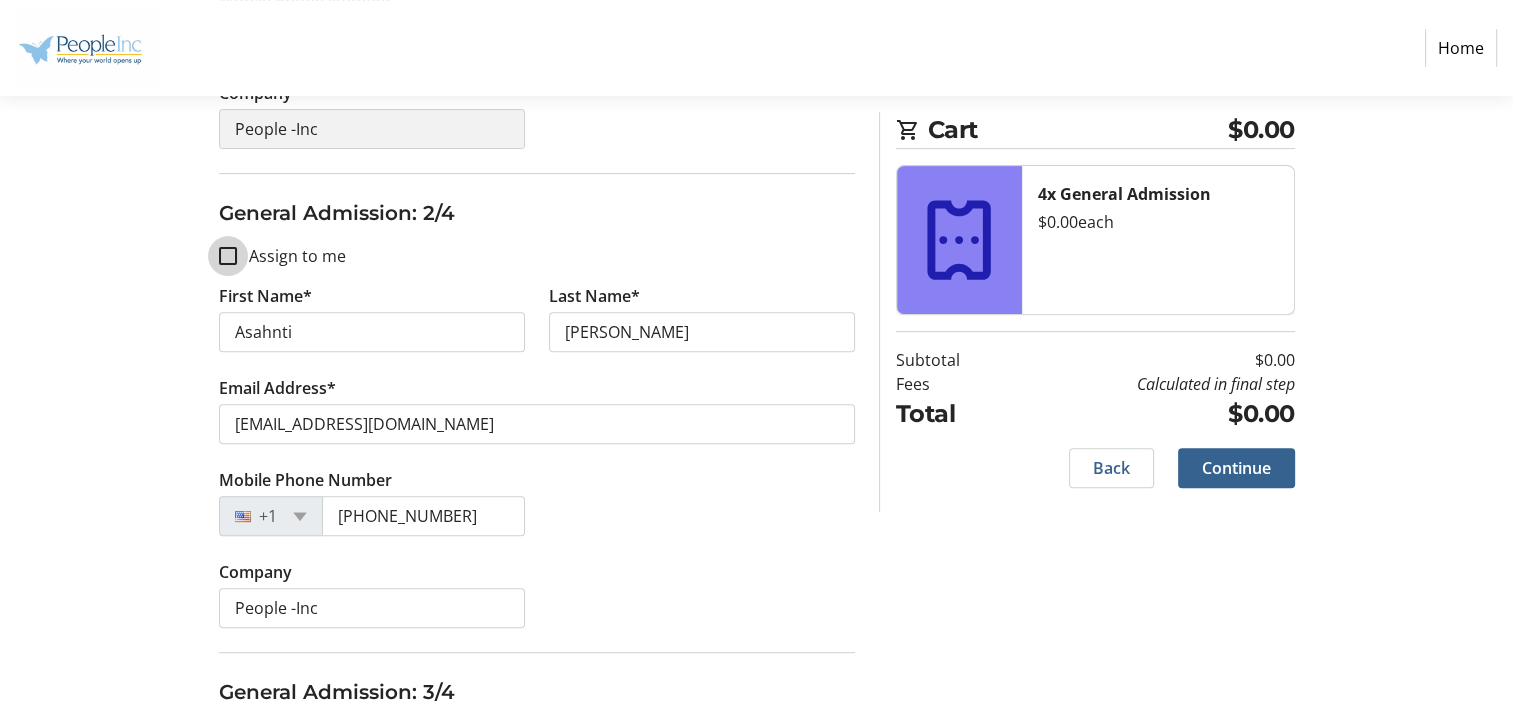 click on "Assign to me" at bounding box center (228, 256) 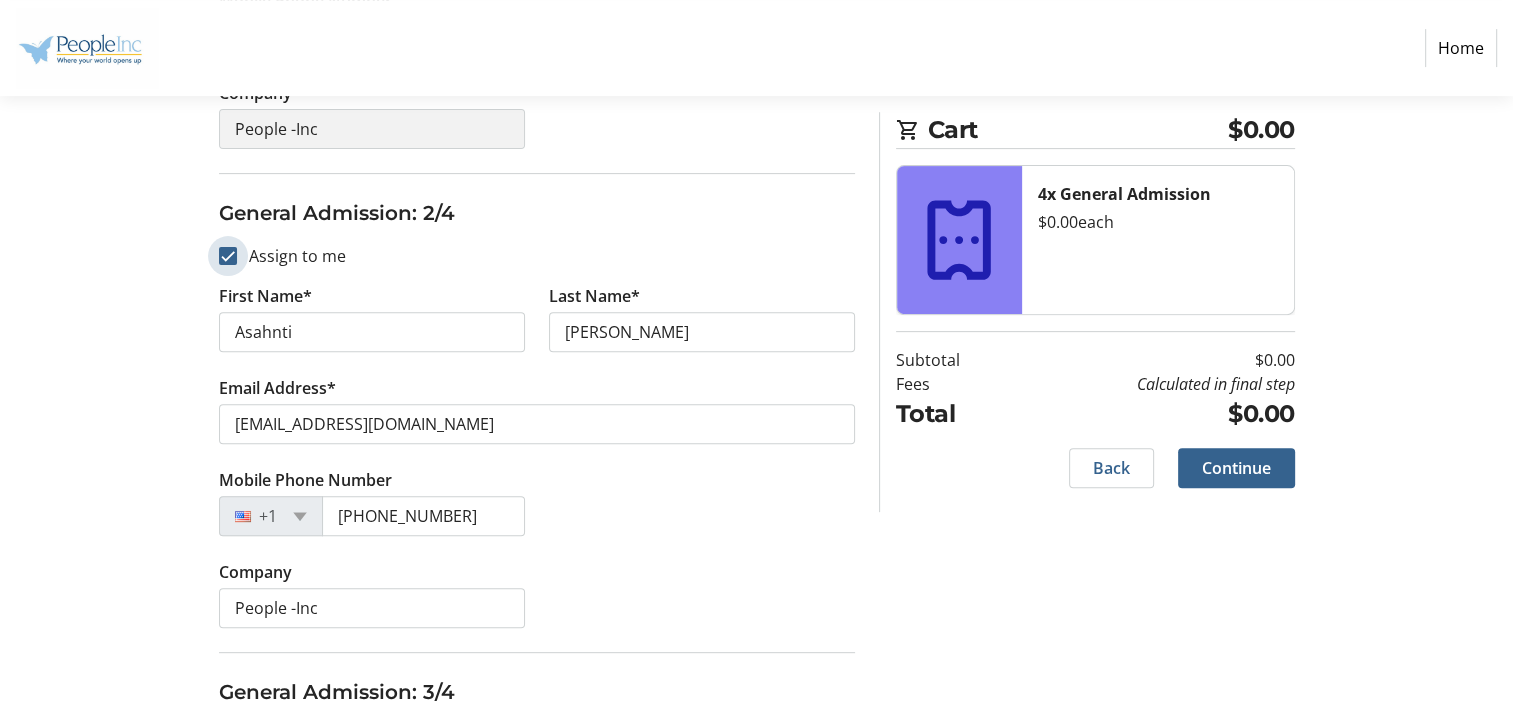 checkbox on "true" 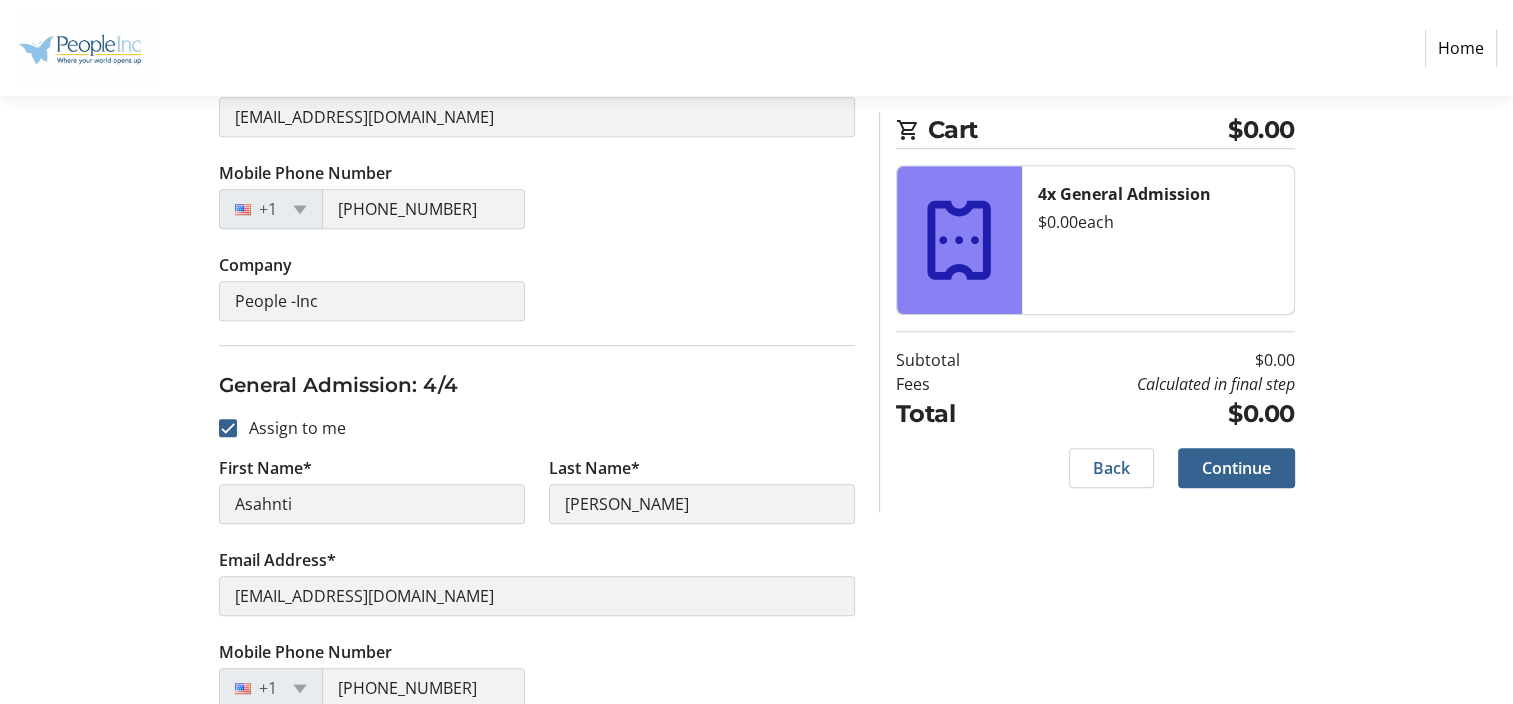 scroll, scrollTop: 1568, scrollLeft: 0, axis: vertical 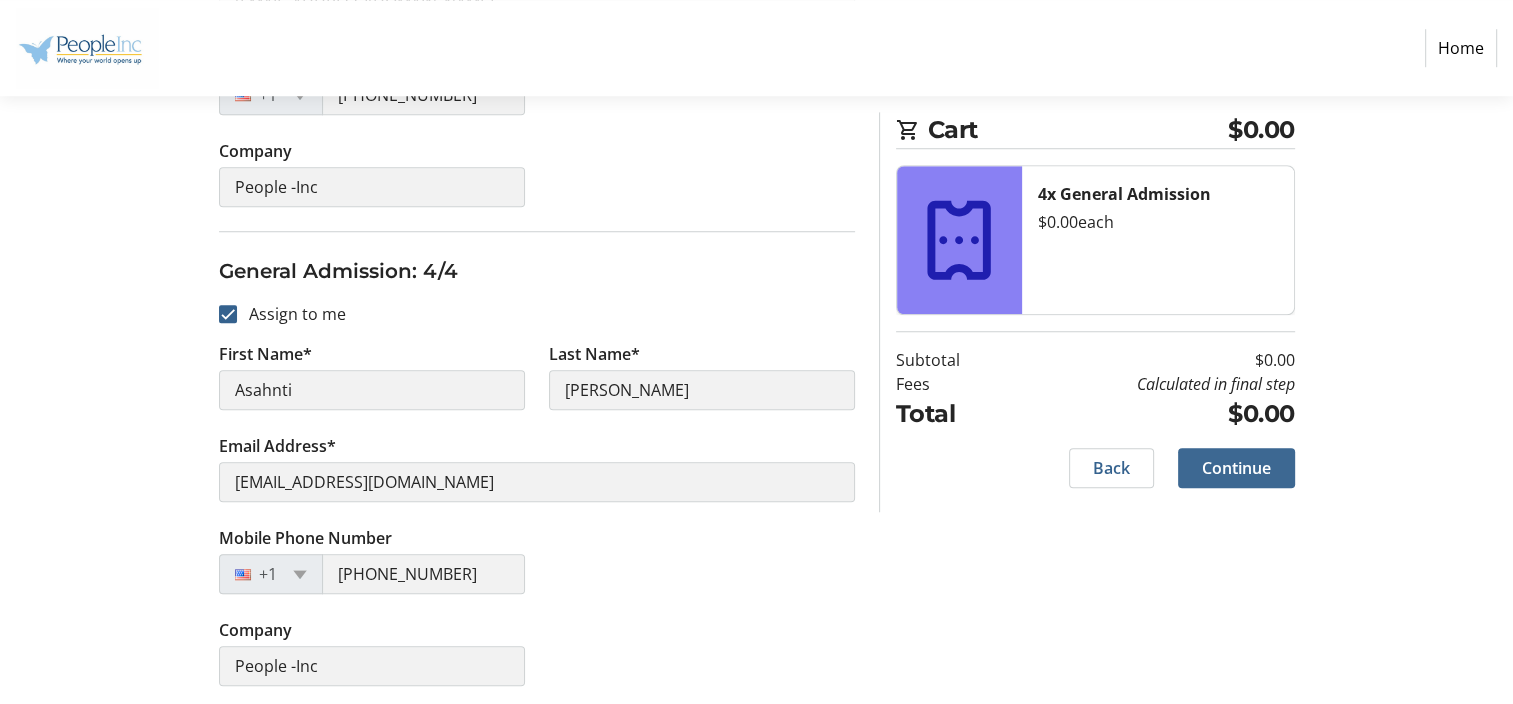 click on "Continue" 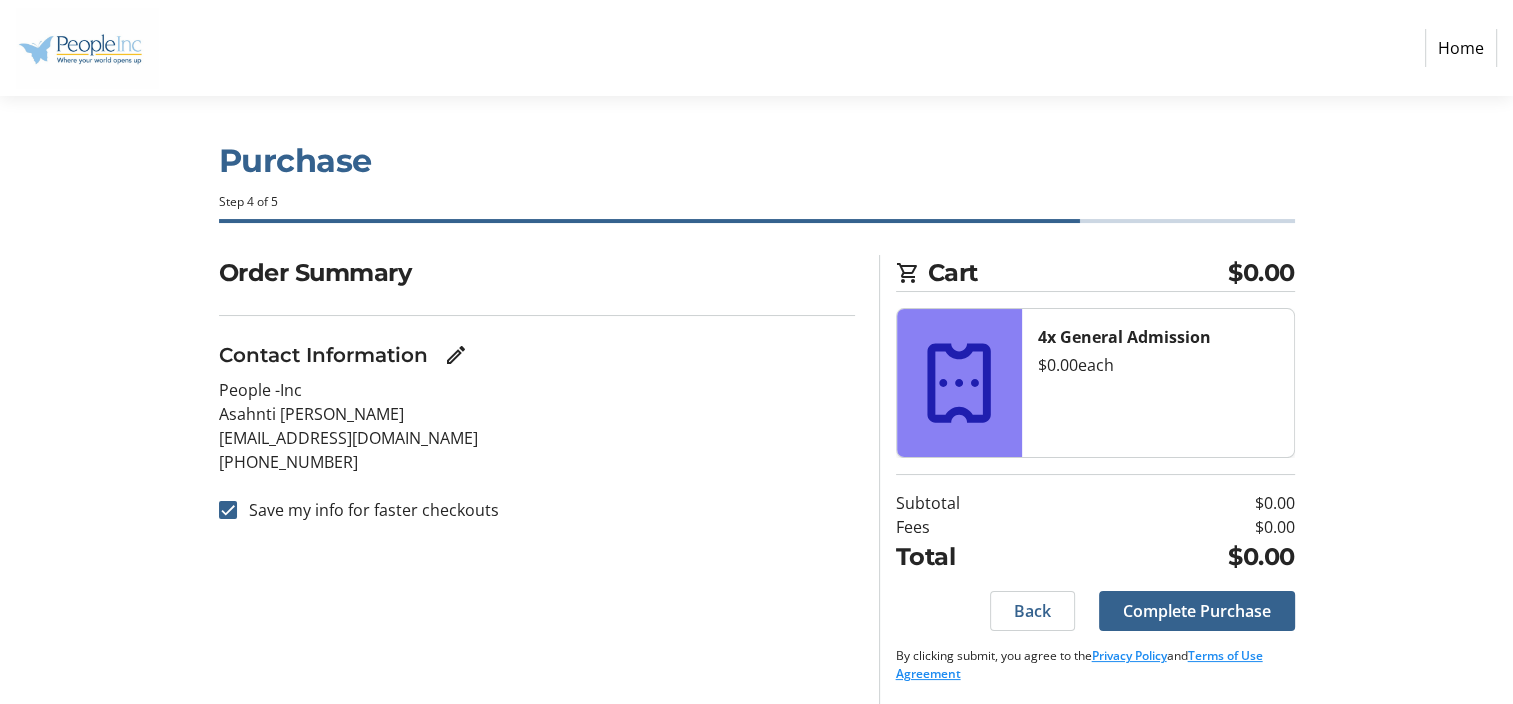 scroll, scrollTop: 9, scrollLeft: 0, axis: vertical 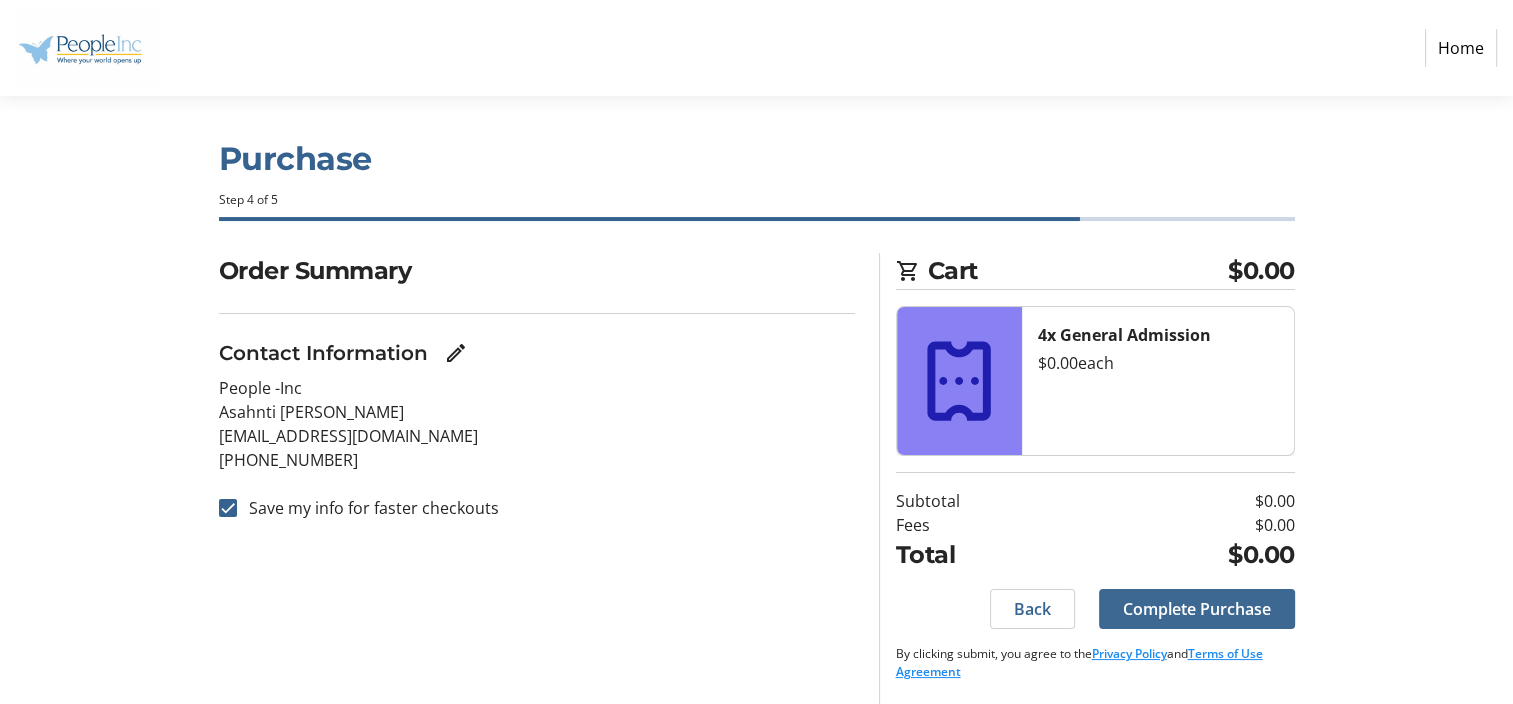 click on "Complete Purchase" 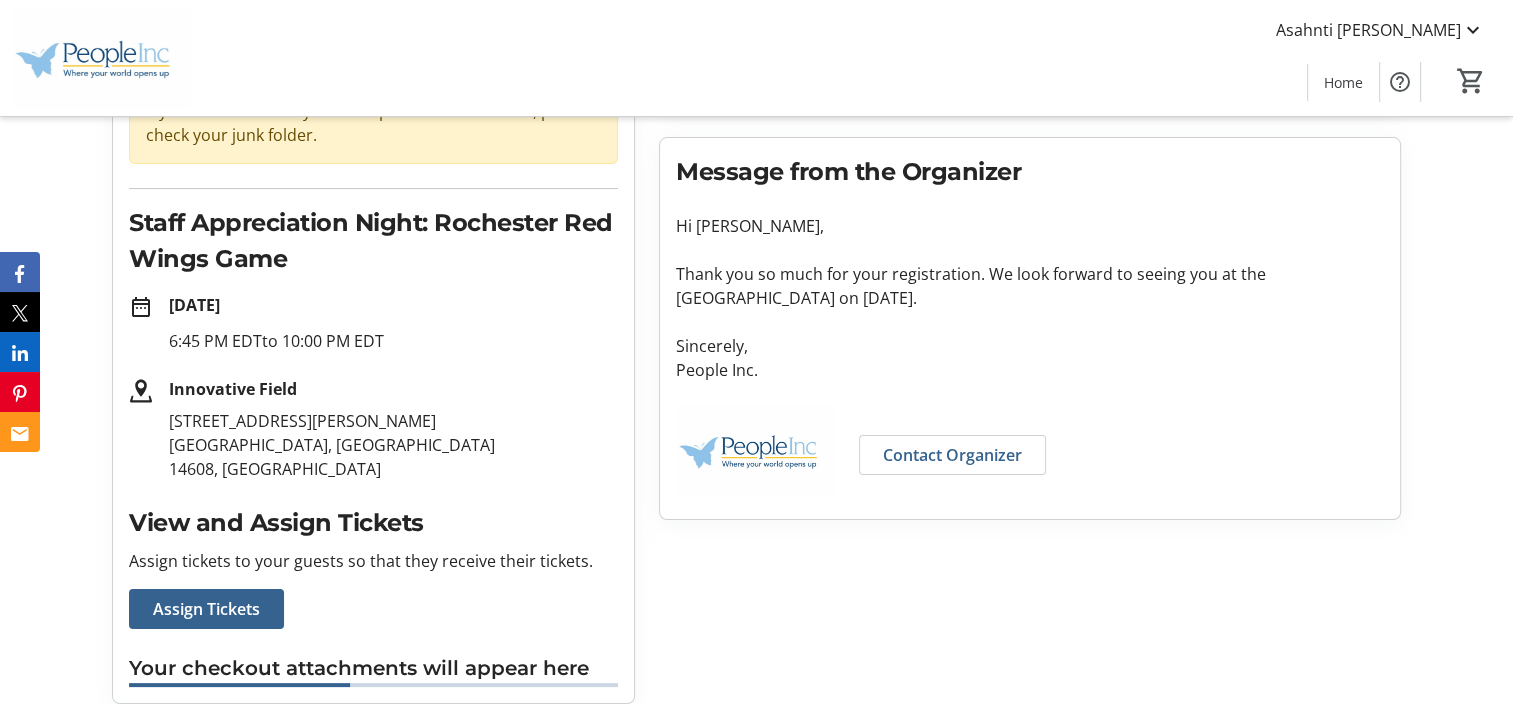 scroll, scrollTop: 242, scrollLeft: 0, axis: vertical 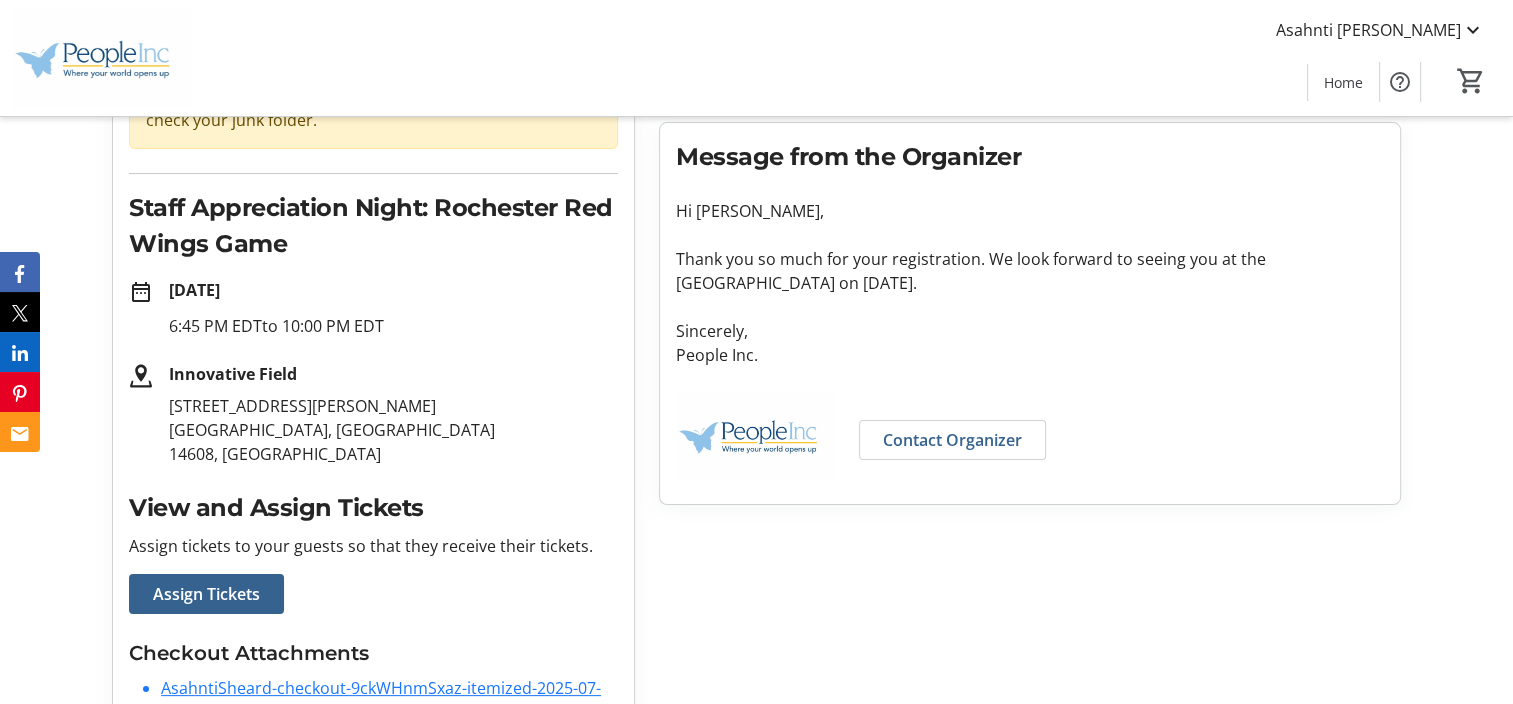 click on "[STREET_ADDRESS][PERSON_NAME]" 